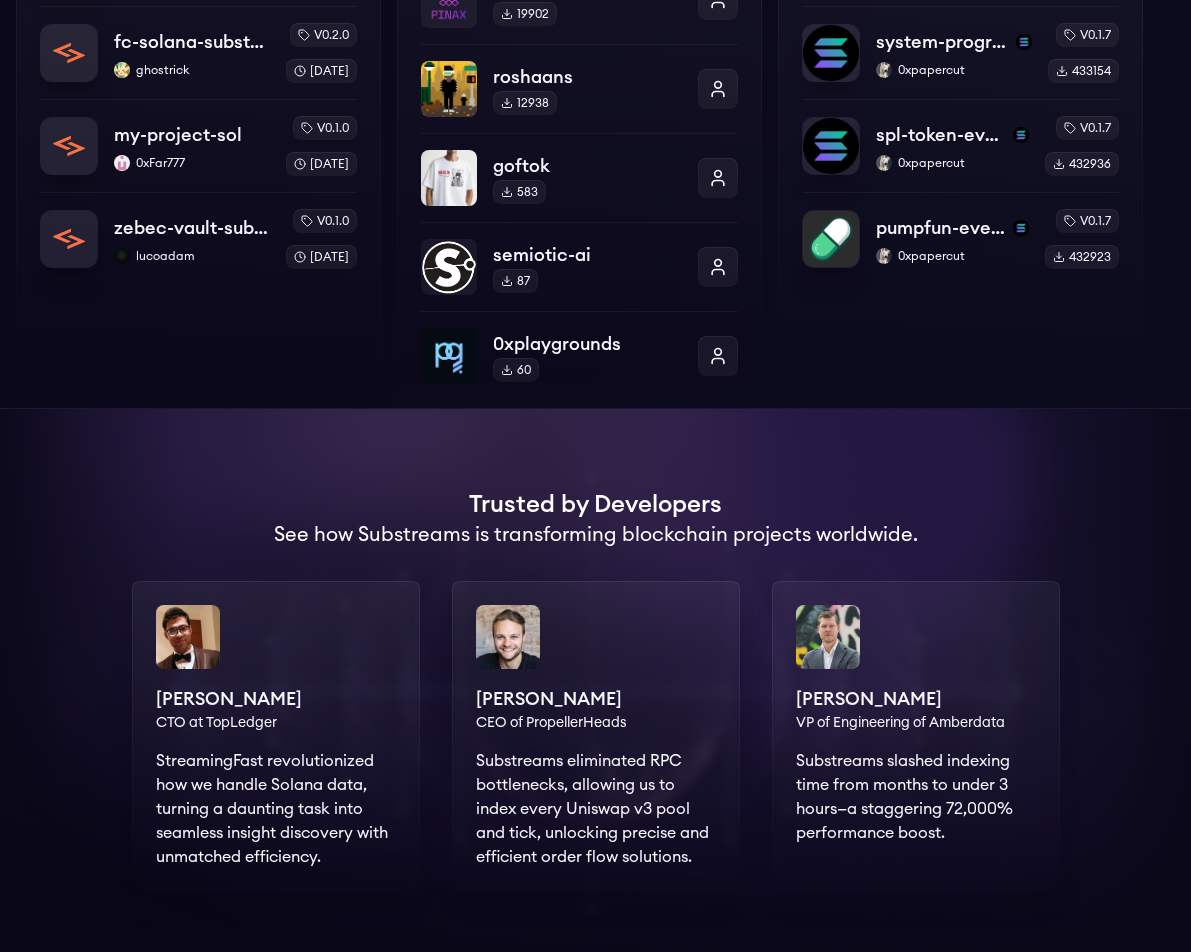 scroll, scrollTop: 1369, scrollLeft: 0, axis: vertical 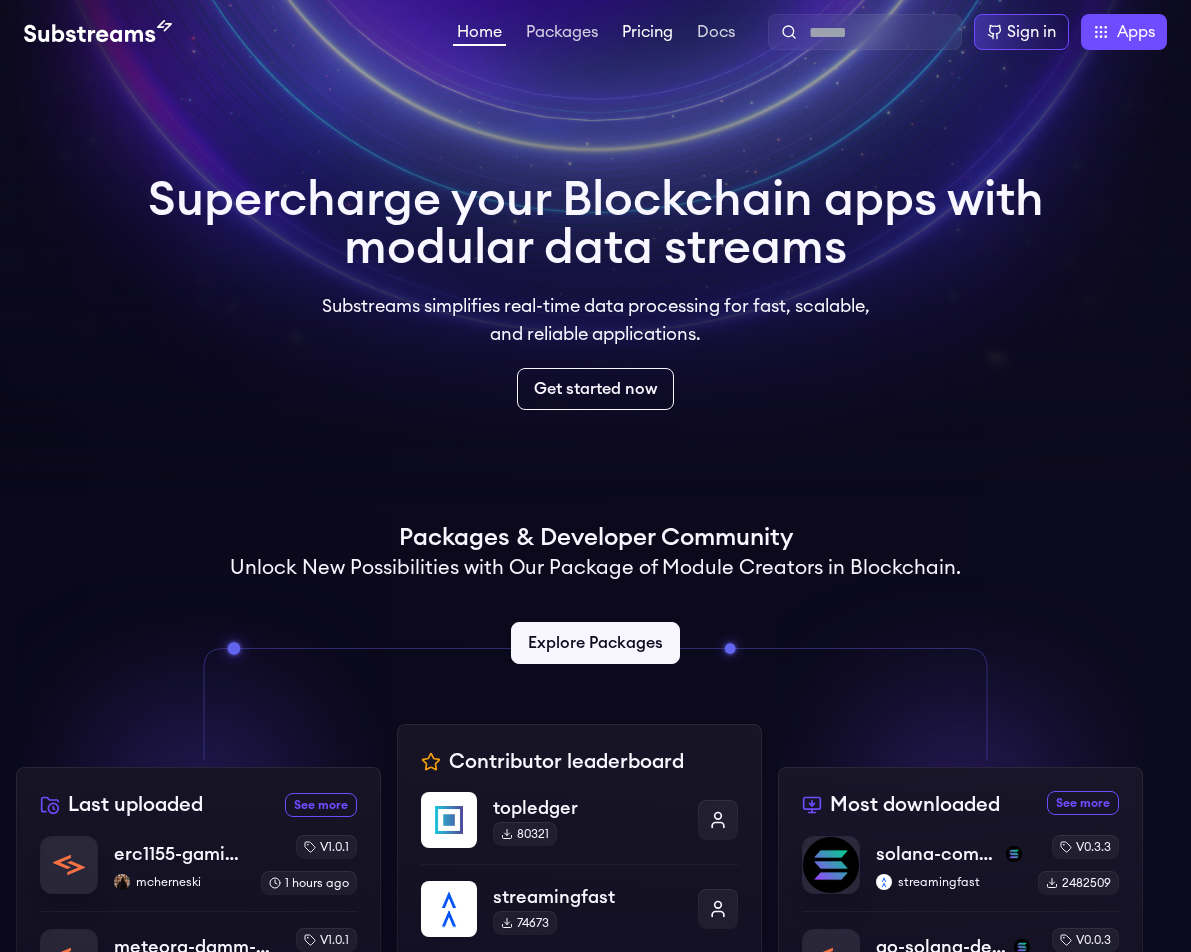click on "Pricing" at bounding box center [647, 34] 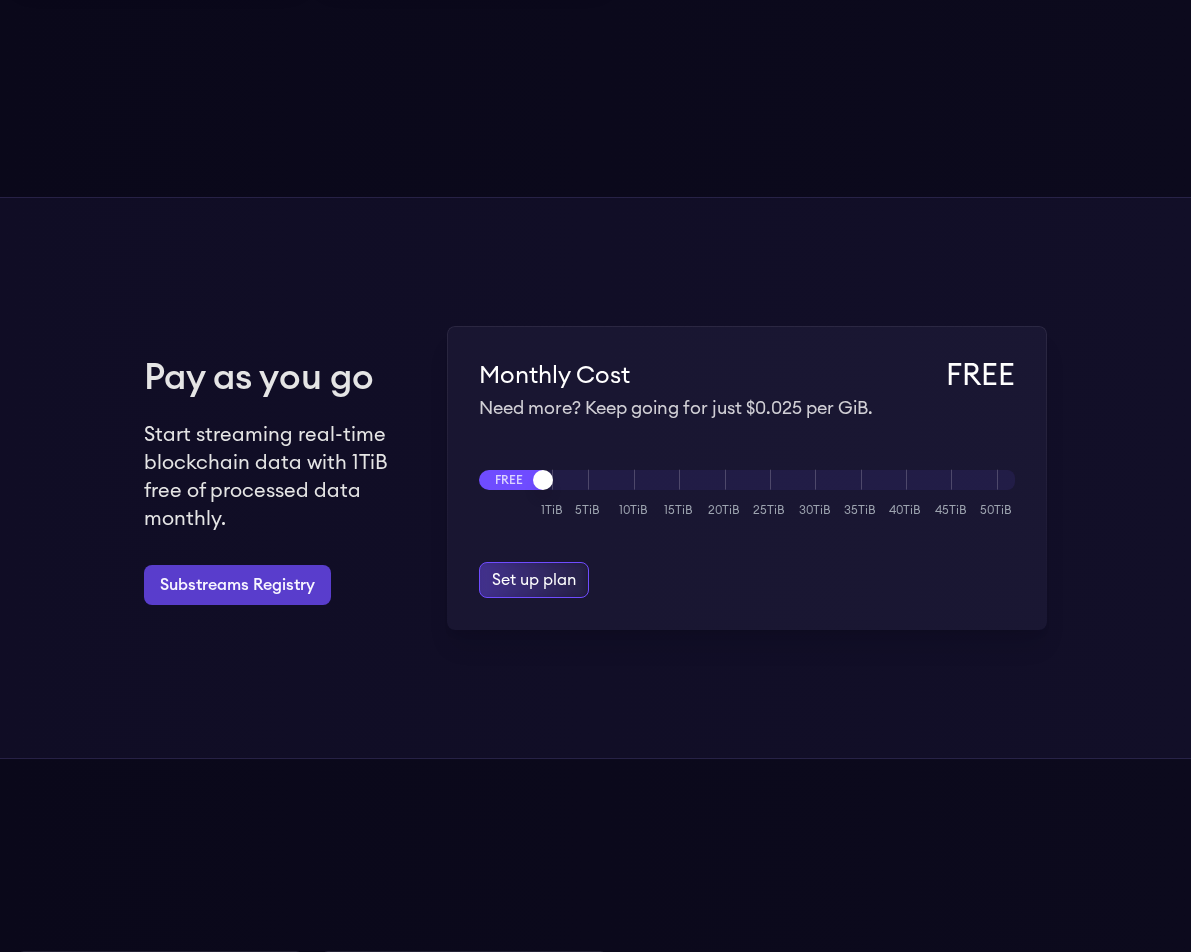 scroll, scrollTop: 1150, scrollLeft: 0, axis: vertical 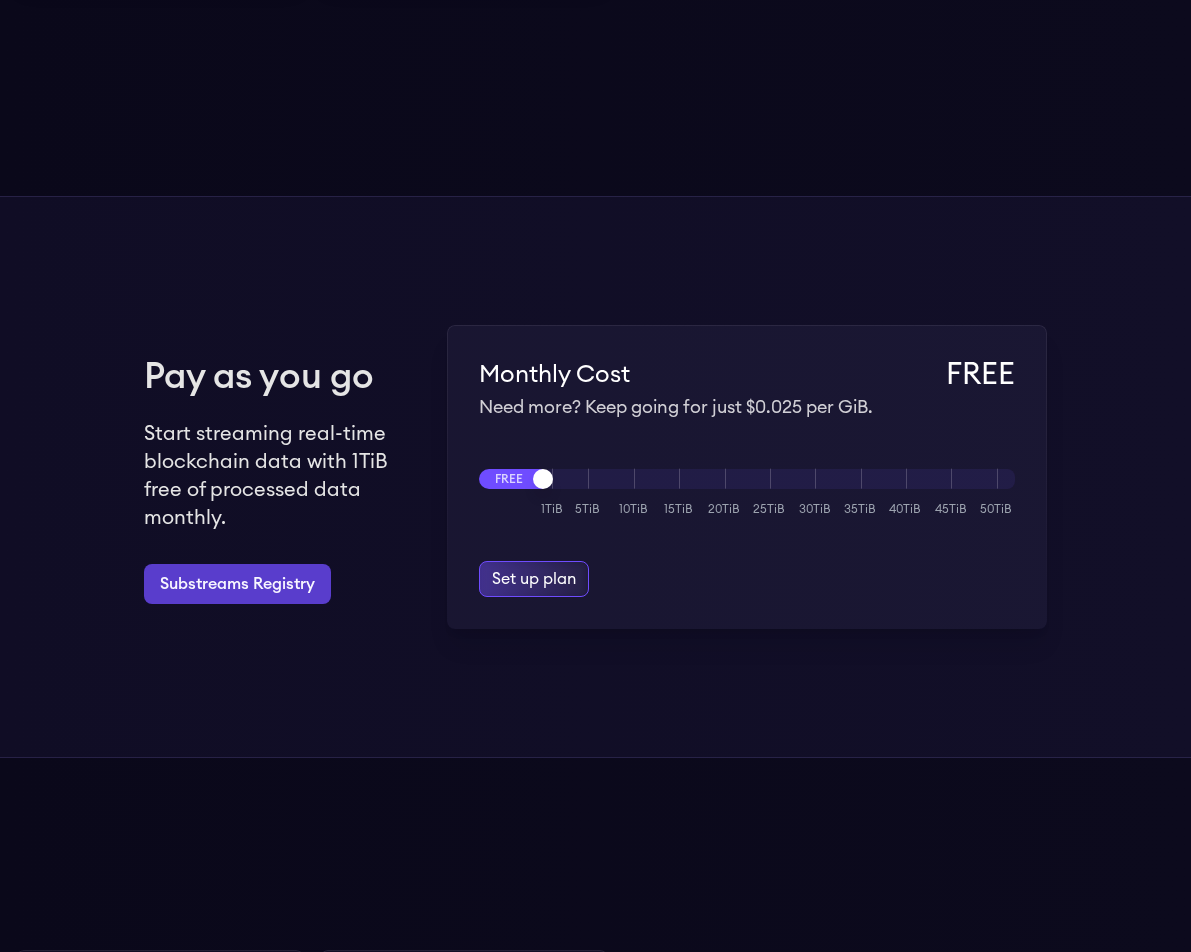 drag, startPoint x: 542, startPoint y: 484, endPoint x: 944, endPoint y: 454, distance: 403.11786 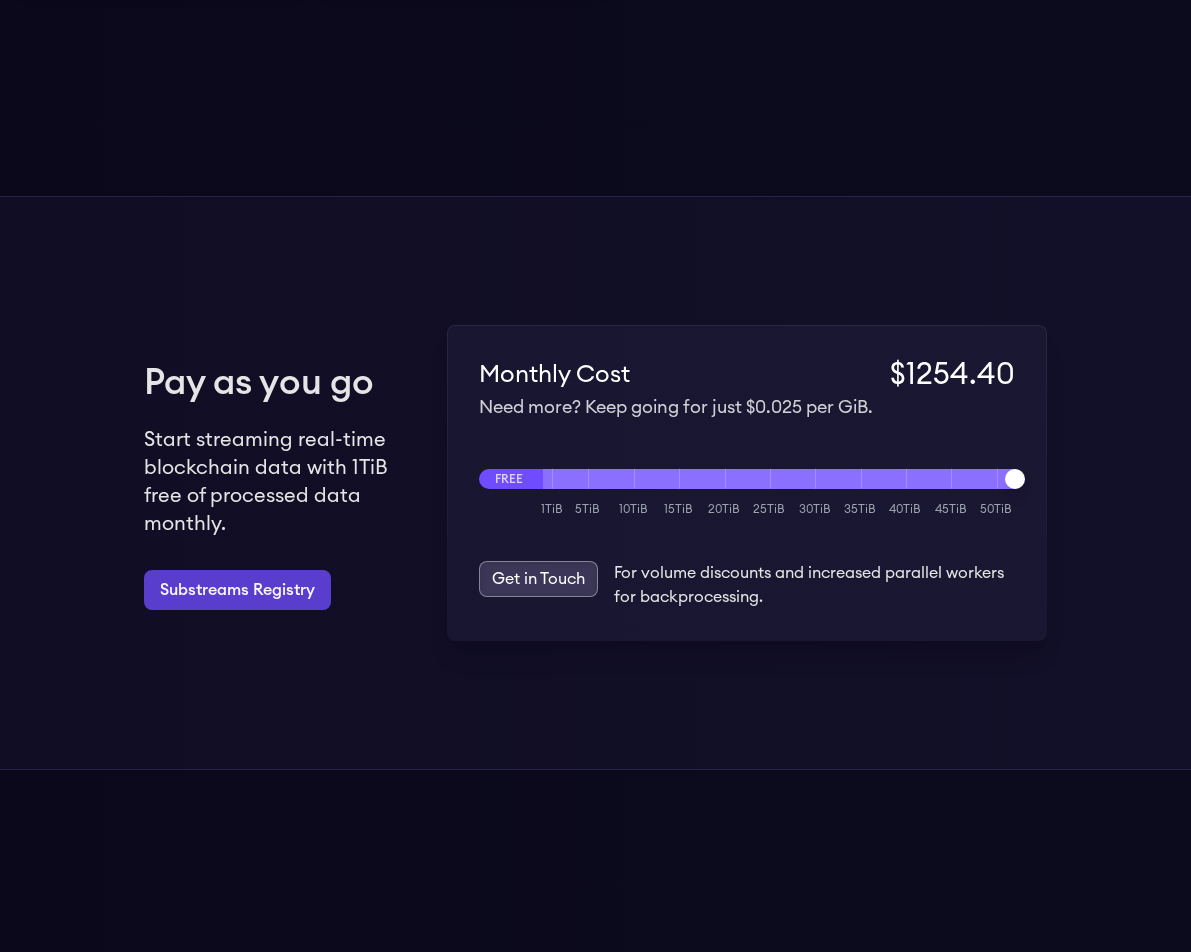 drag, startPoint x: 665, startPoint y: 478, endPoint x: 1065, endPoint y: 506, distance: 400.9788 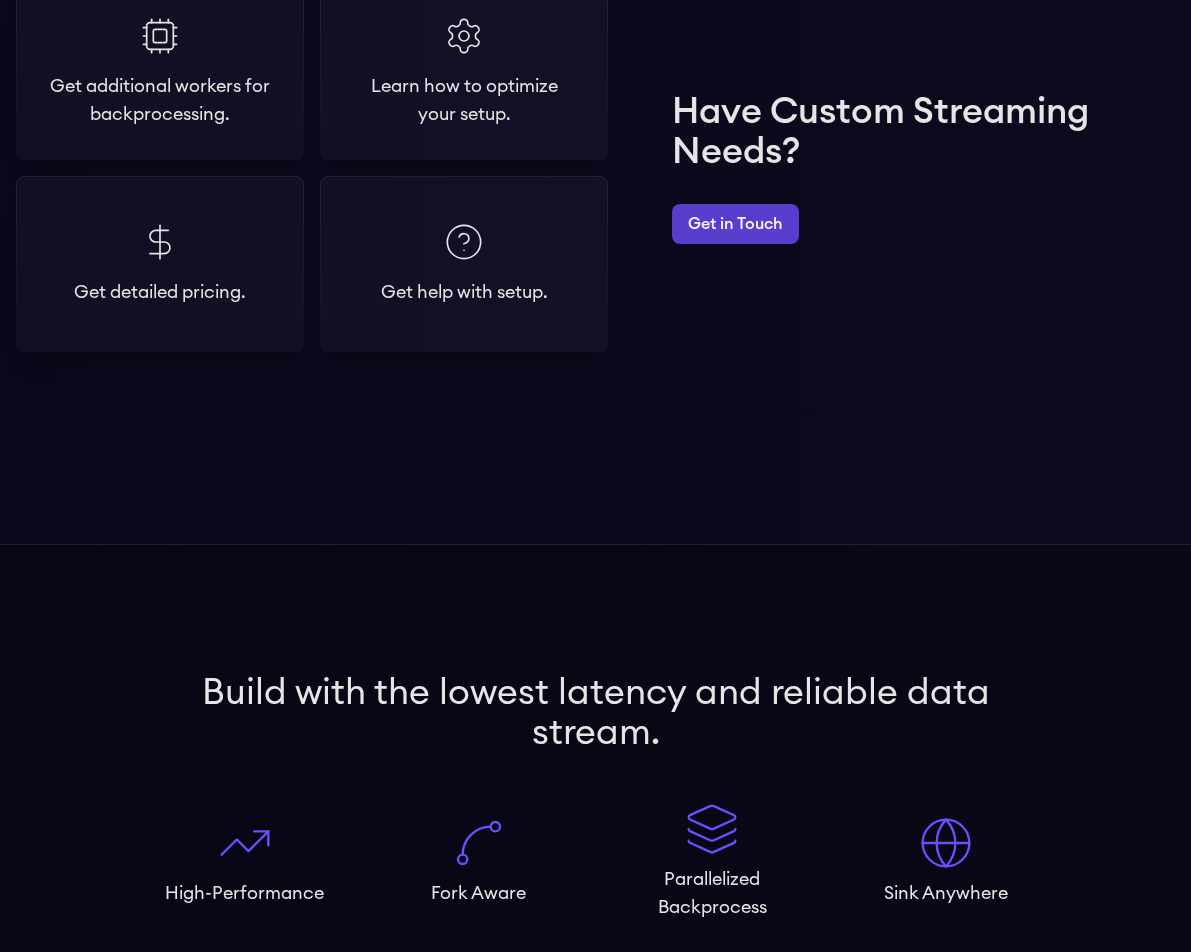scroll, scrollTop: 1779, scrollLeft: 0, axis: vertical 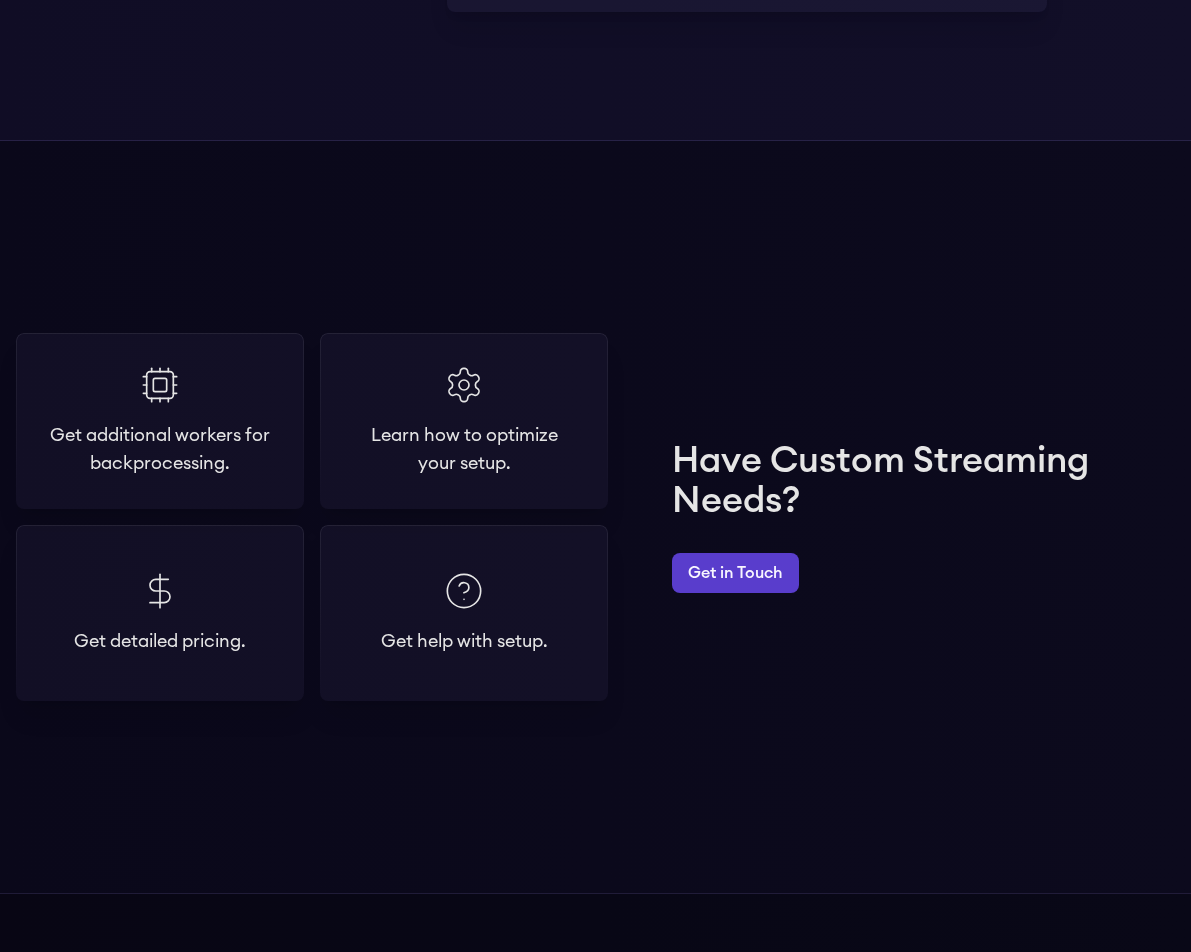 click on "Get additional workers for backprocessing. Get detailed pricing. Learn how to optimize your setup. Get help with setup. Have Custom Streaming Needs? Get in Touch" at bounding box center [595, 517] 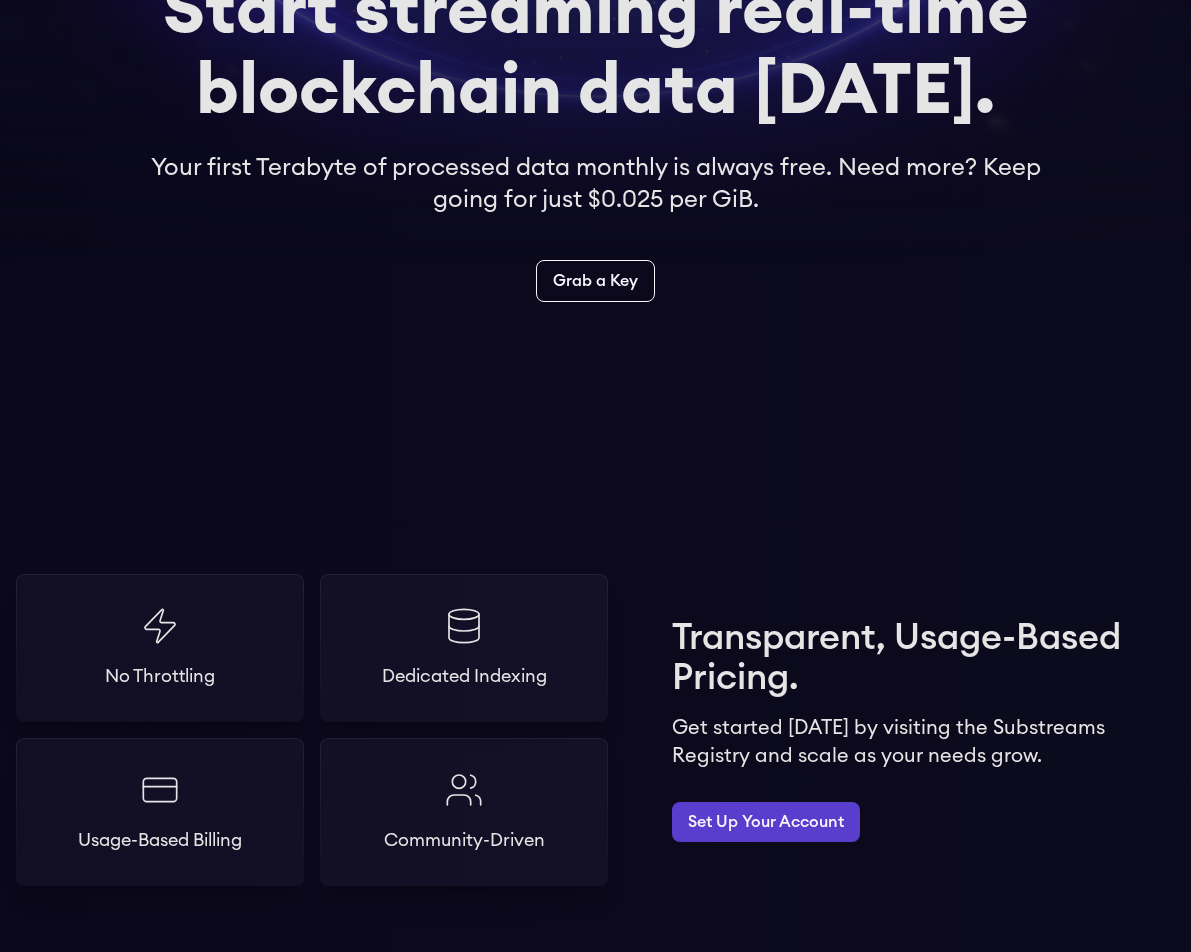 scroll, scrollTop: 0, scrollLeft: 0, axis: both 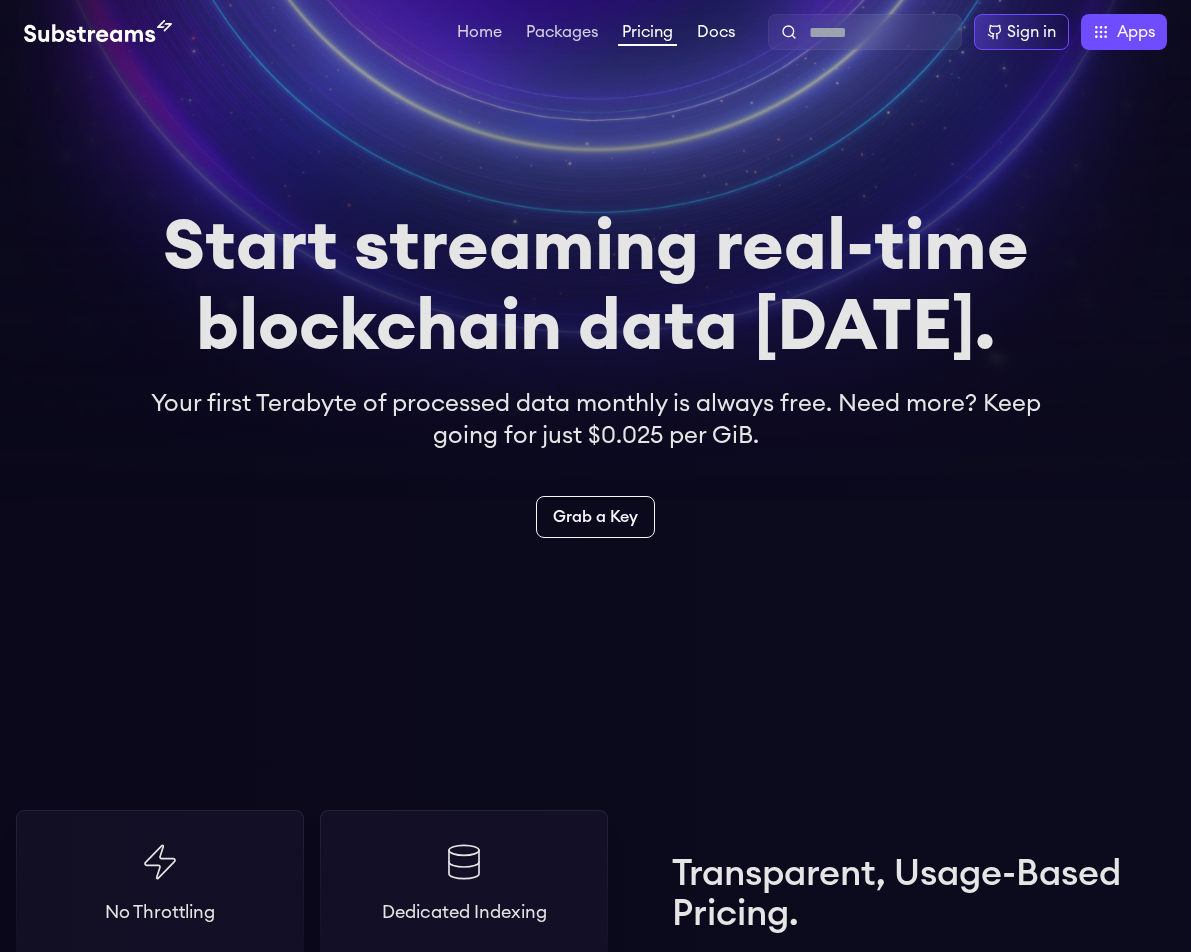 click on "Docs" at bounding box center (716, 34) 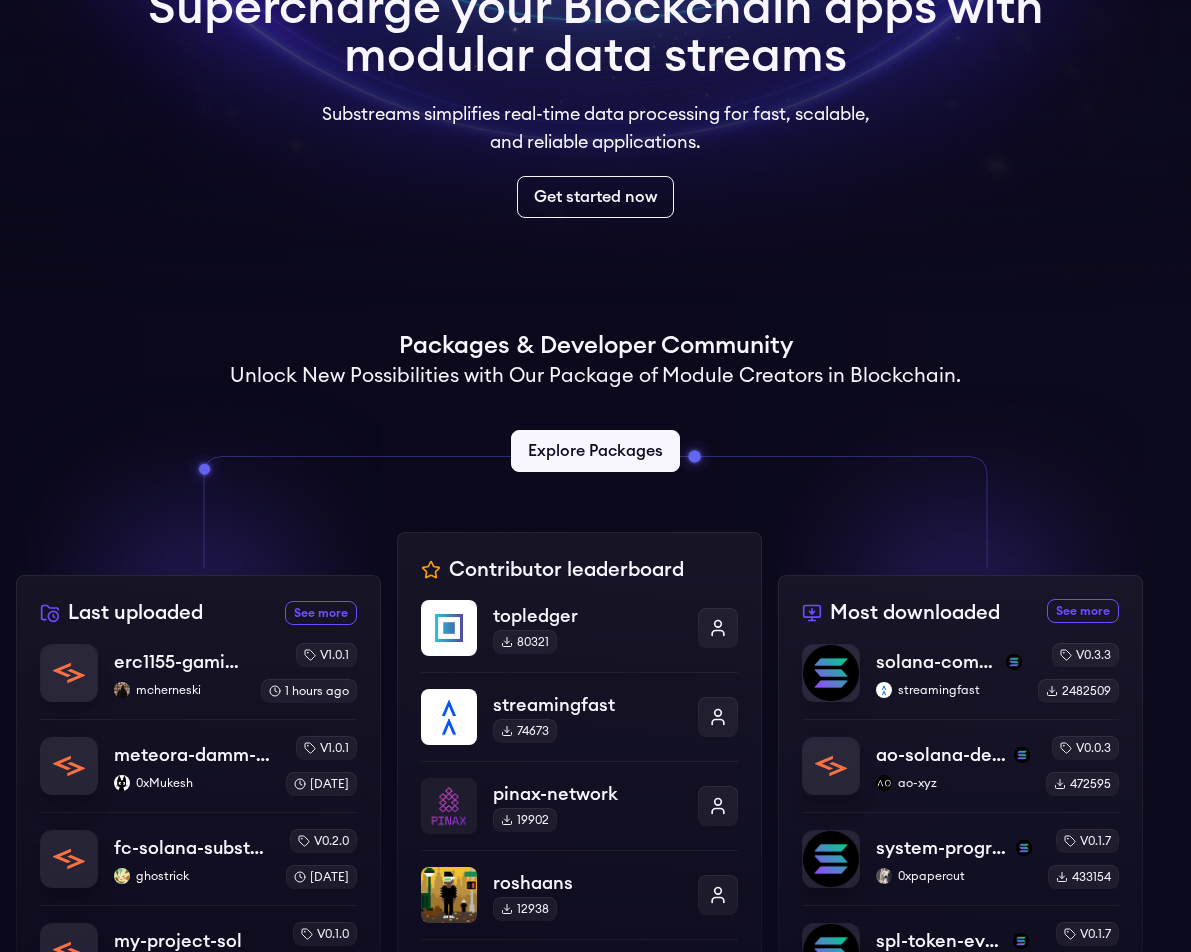 scroll, scrollTop: 0, scrollLeft: 0, axis: both 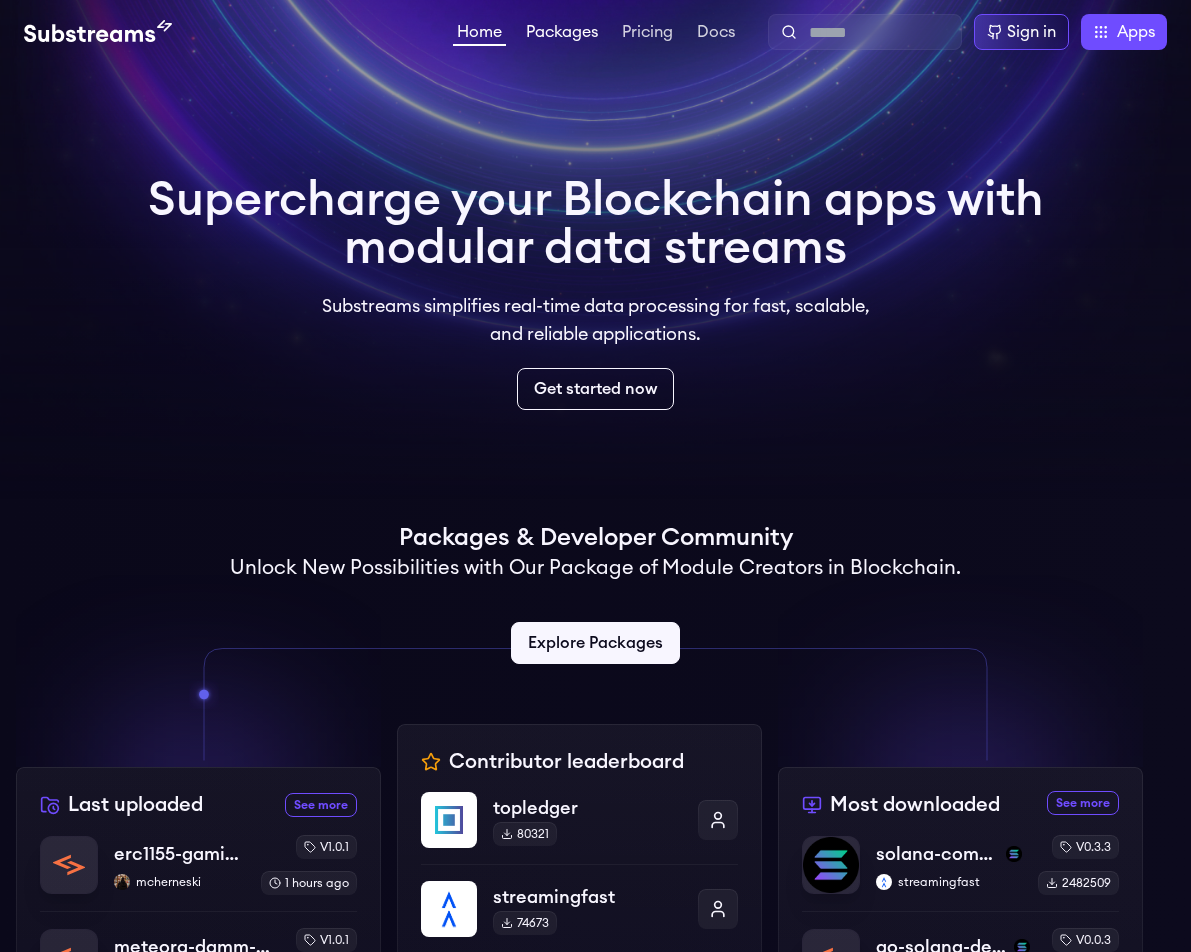 click on "Packages" at bounding box center (562, 34) 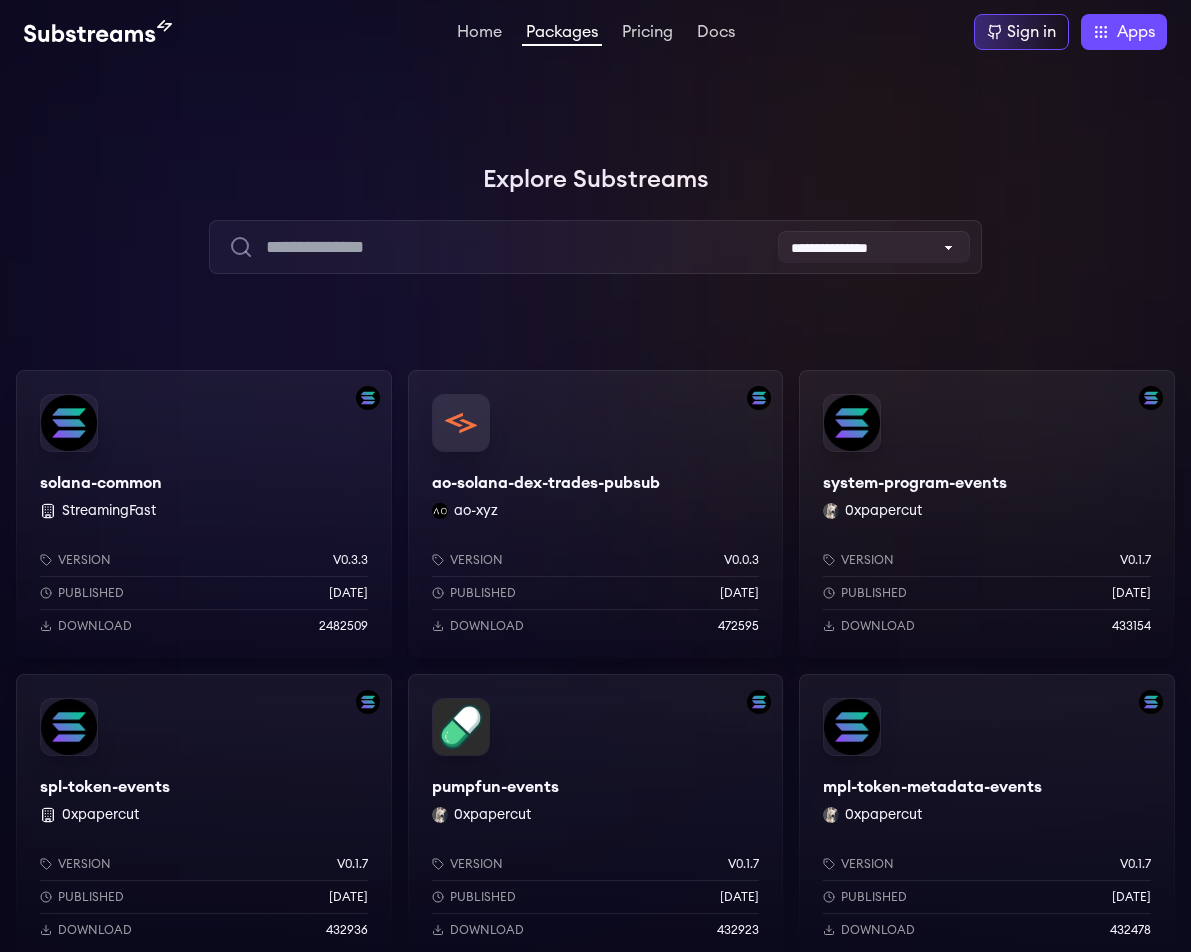 scroll, scrollTop: 0, scrollLeft: 0, axis: both 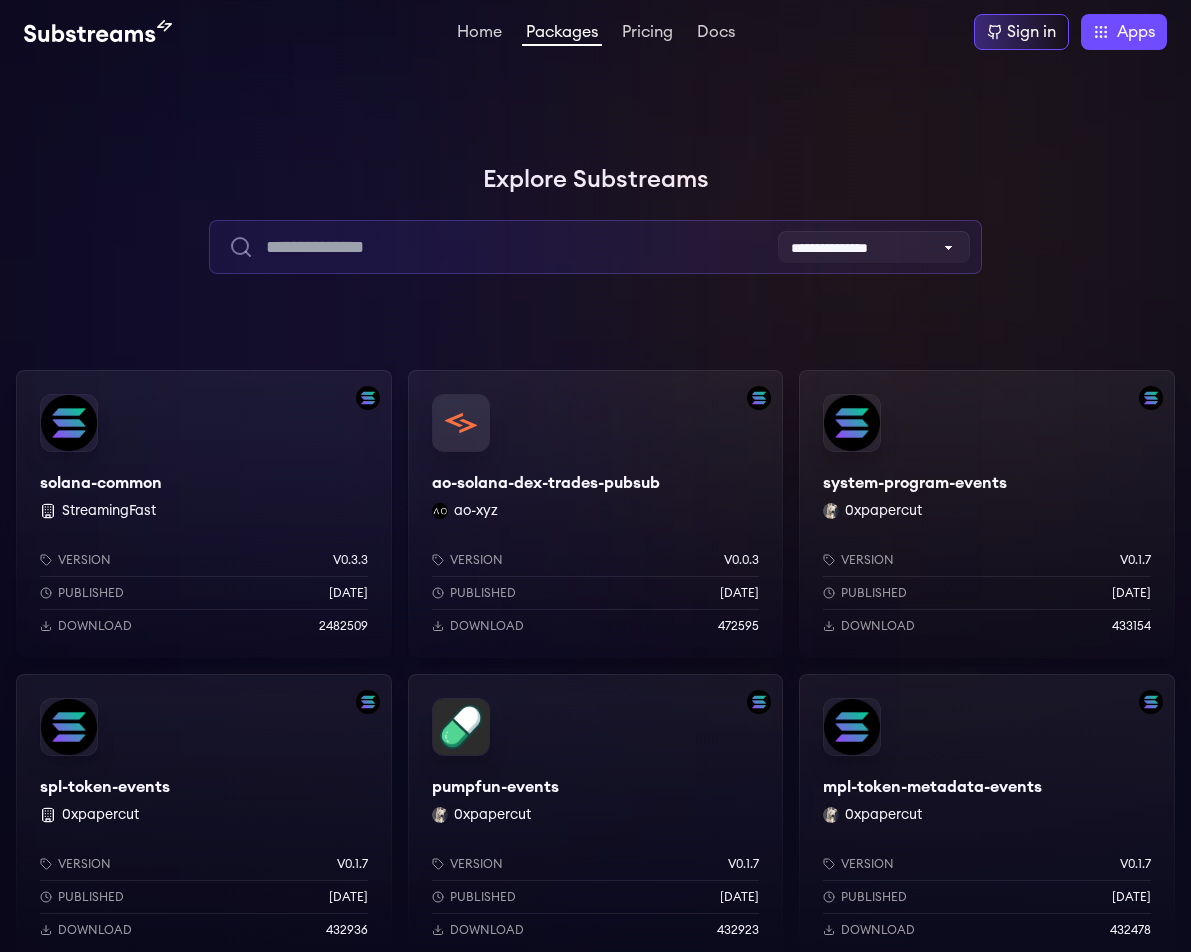 click at bounding box center [595, 247] 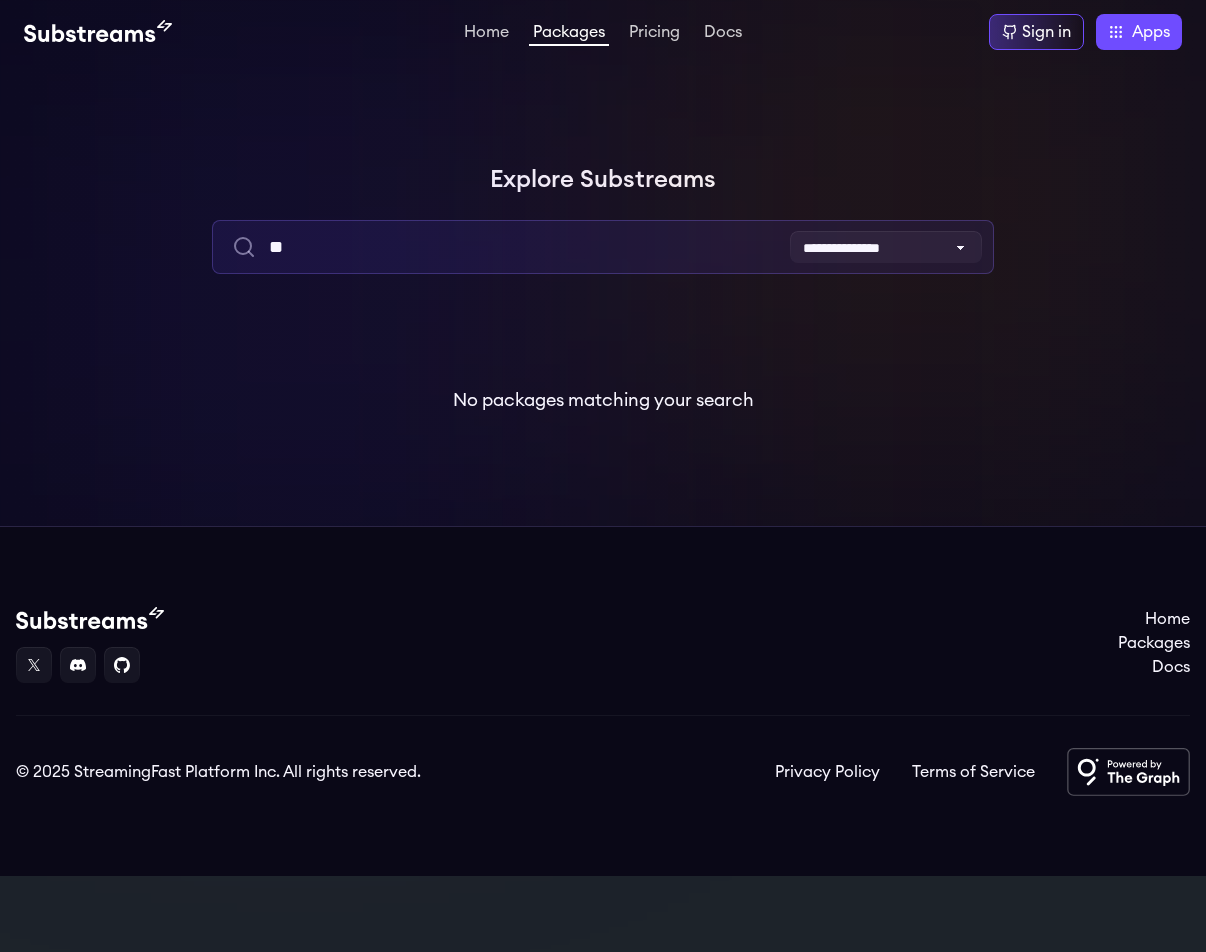 type on "*" 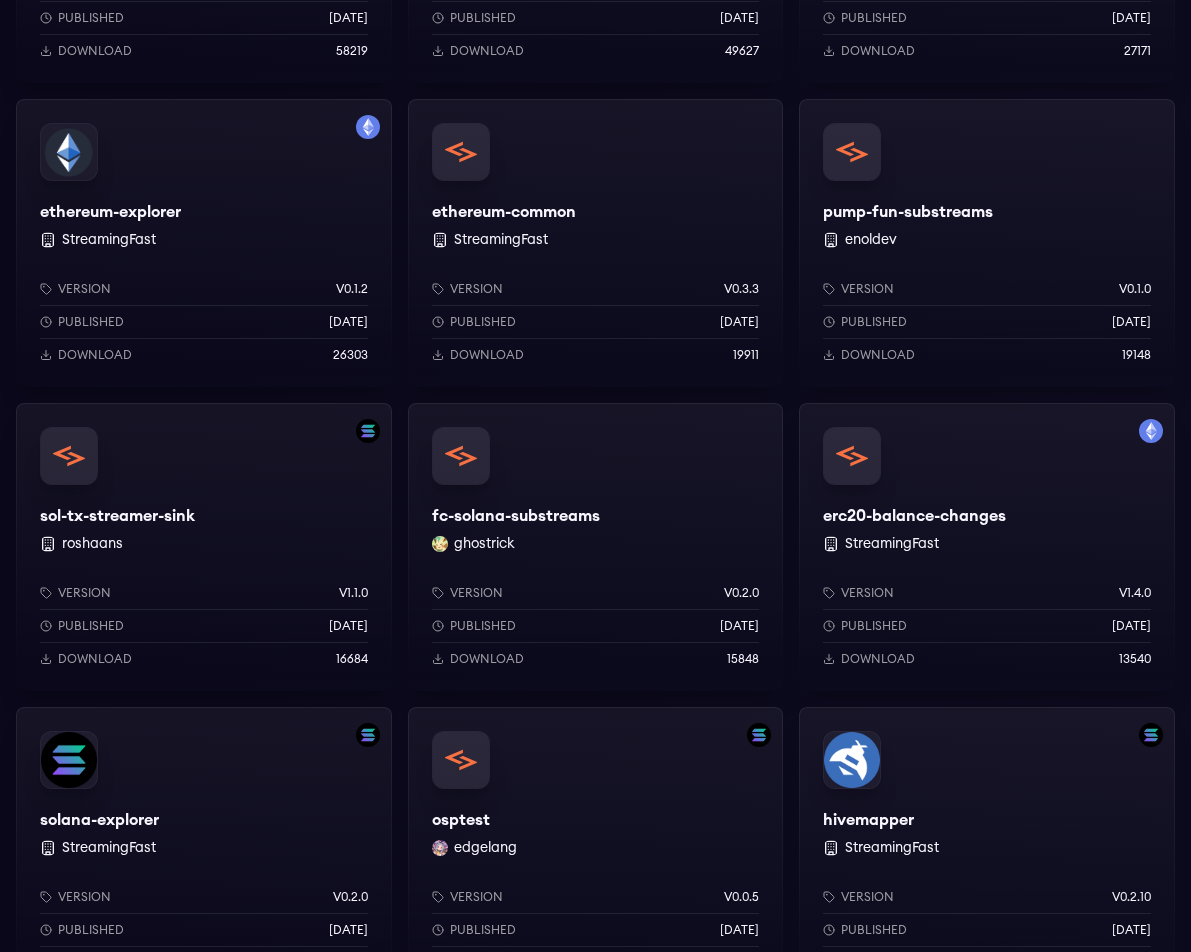 scroll, scrollTop: 2408, scrollLeft: 0, axis: vertical 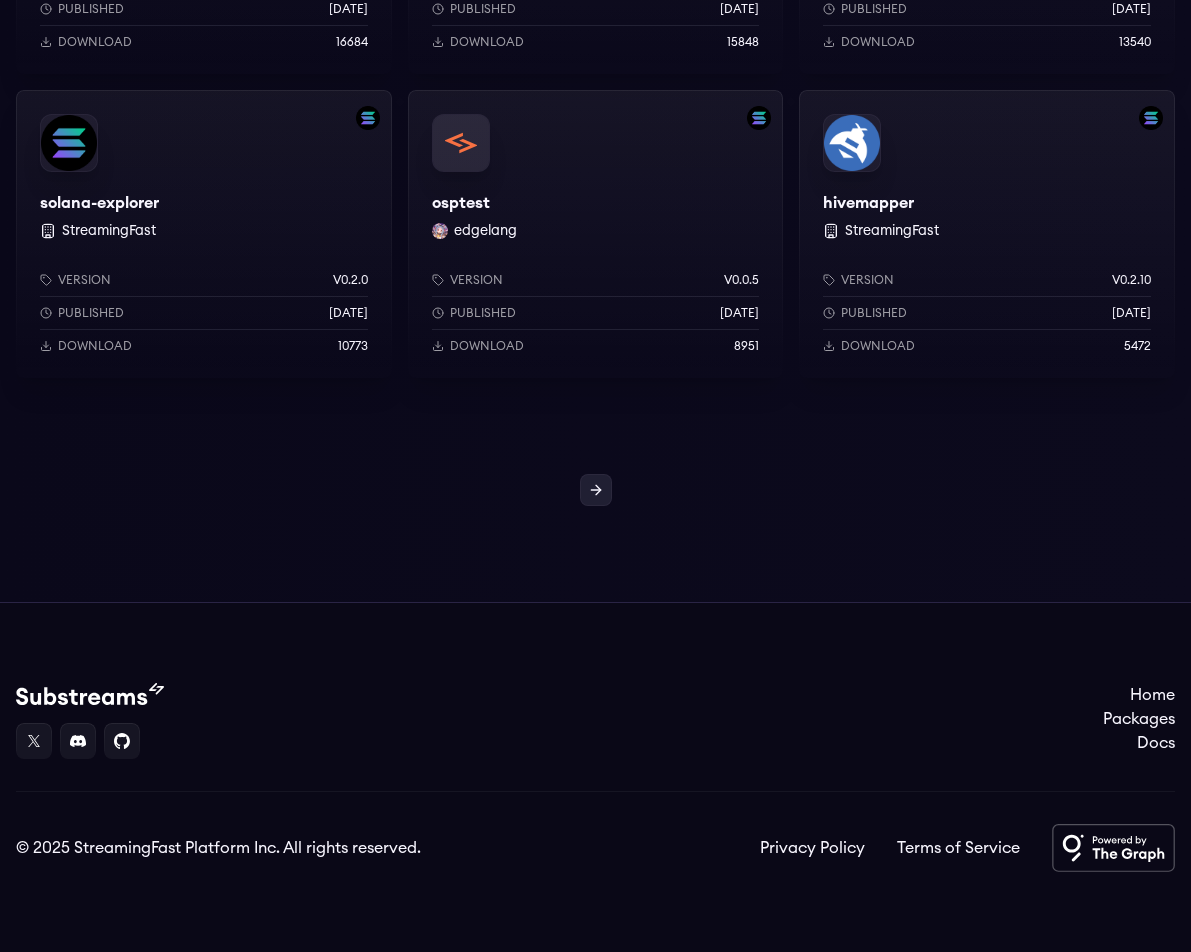click at bounding box center (596, 490) 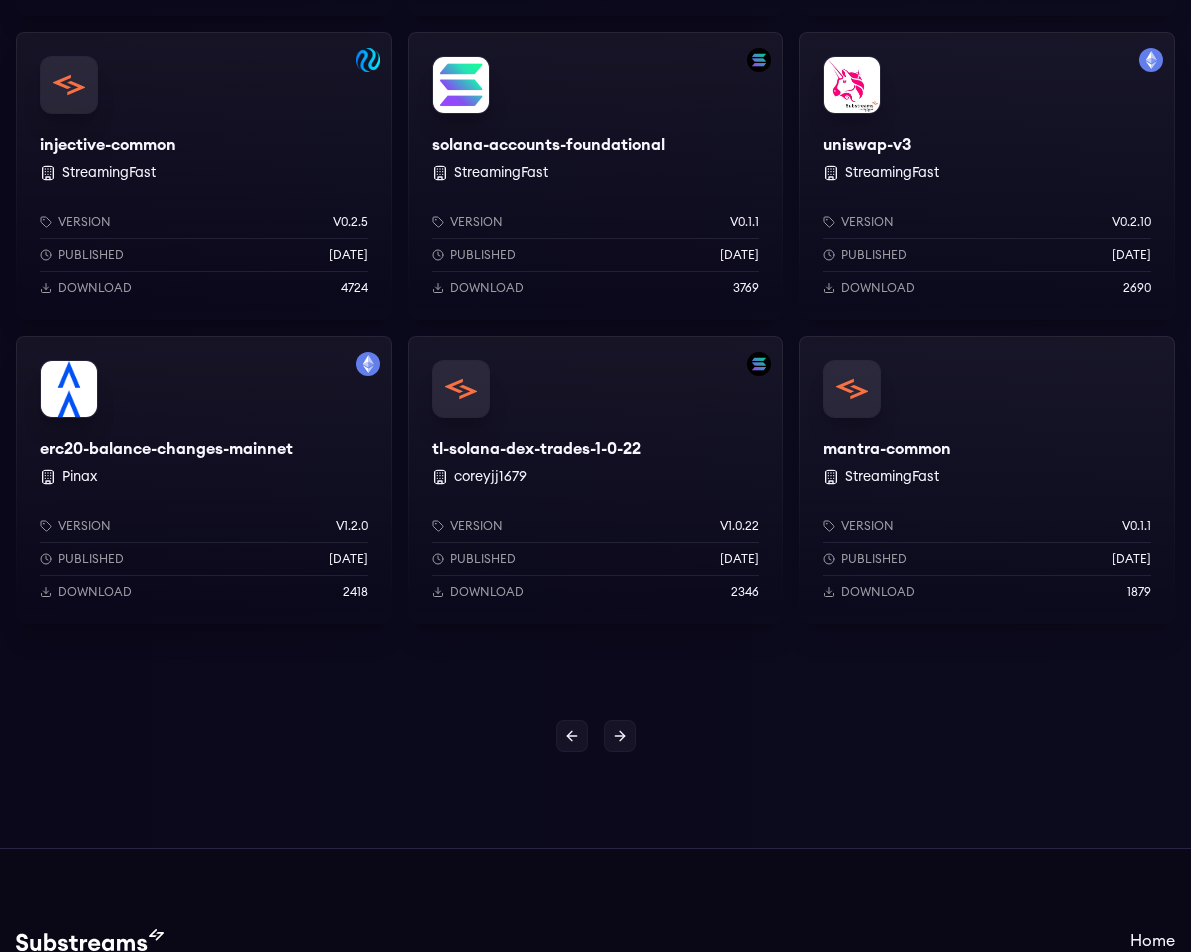 scroll, scrollTop: 2320, scrollLeft: 0, axis: vertical 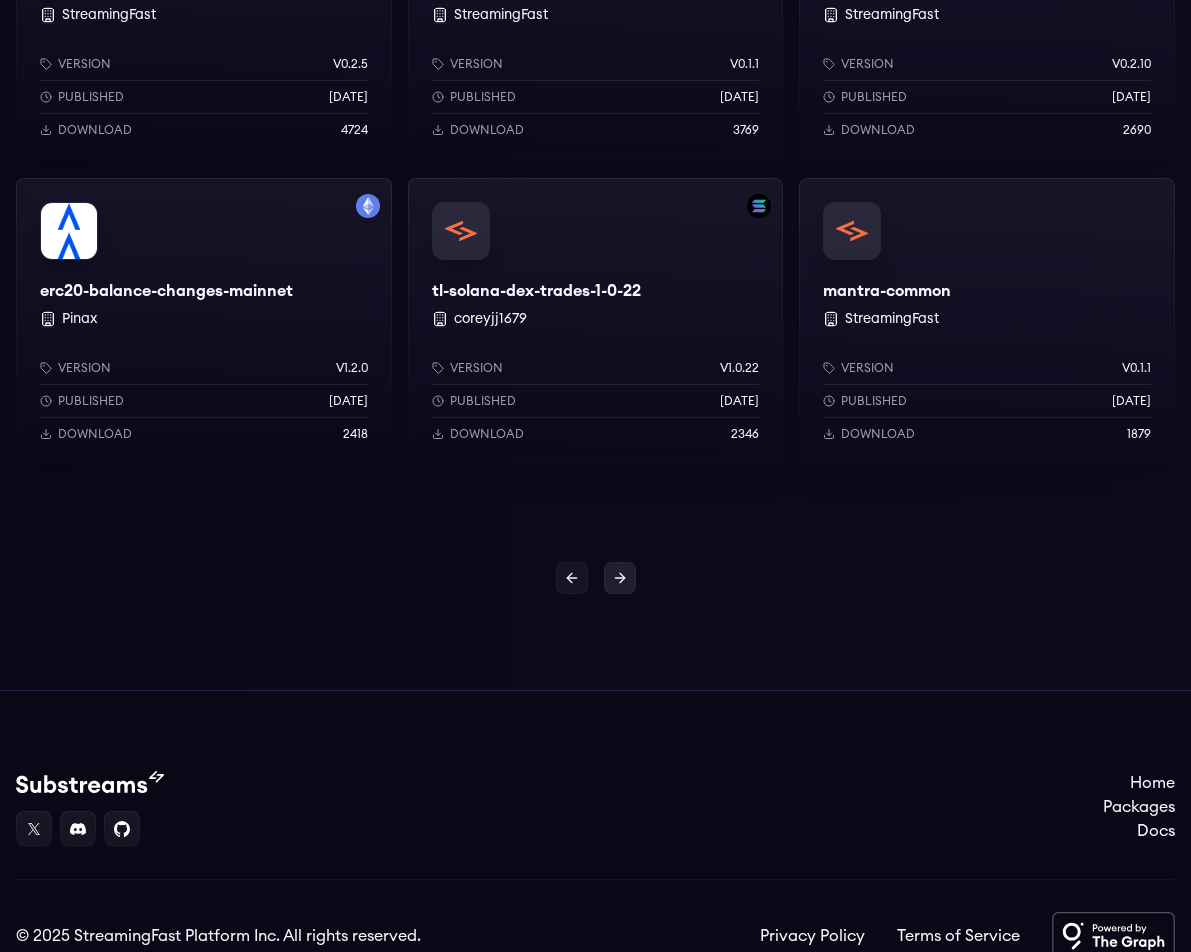 click 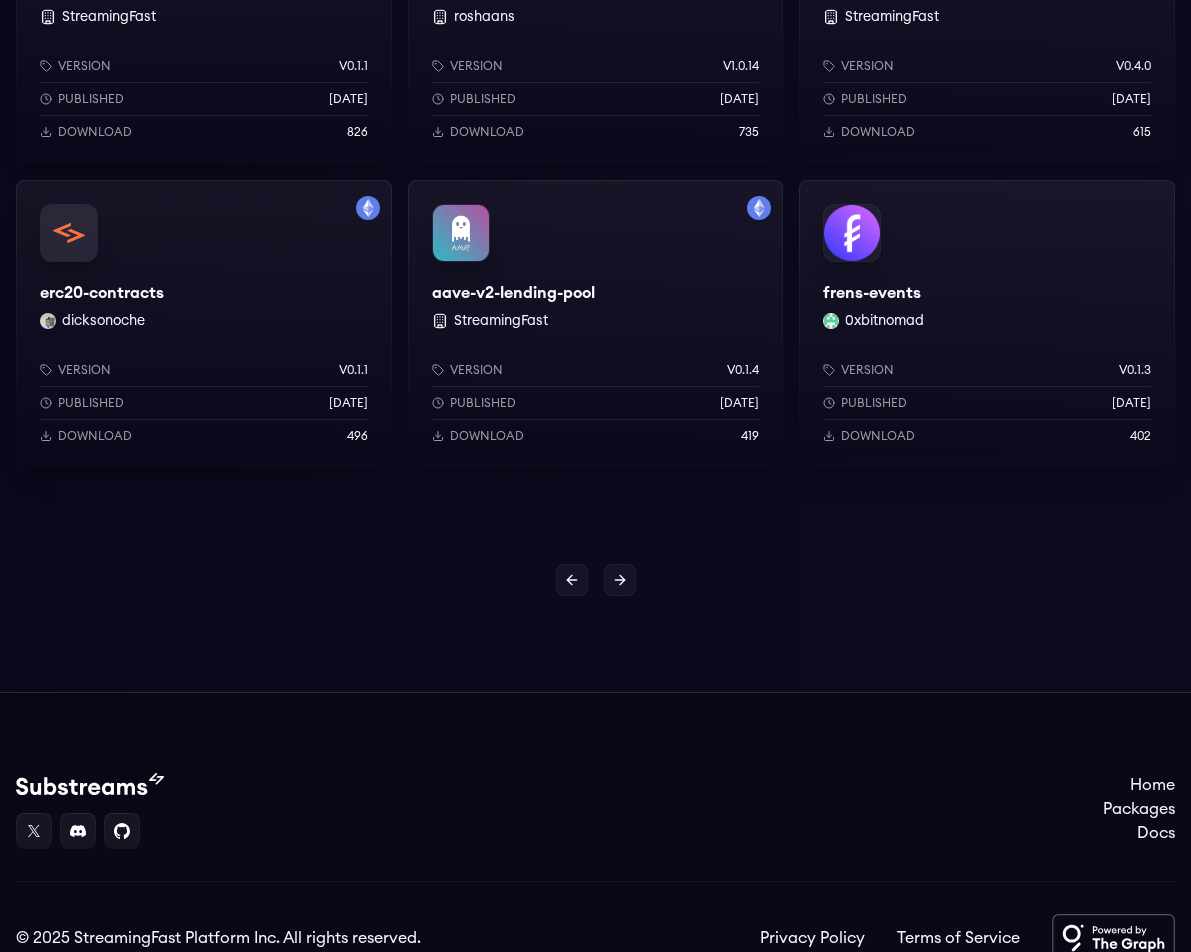 scroll, scrollTop: 2314, scrollLeft: 0, axis: vertical 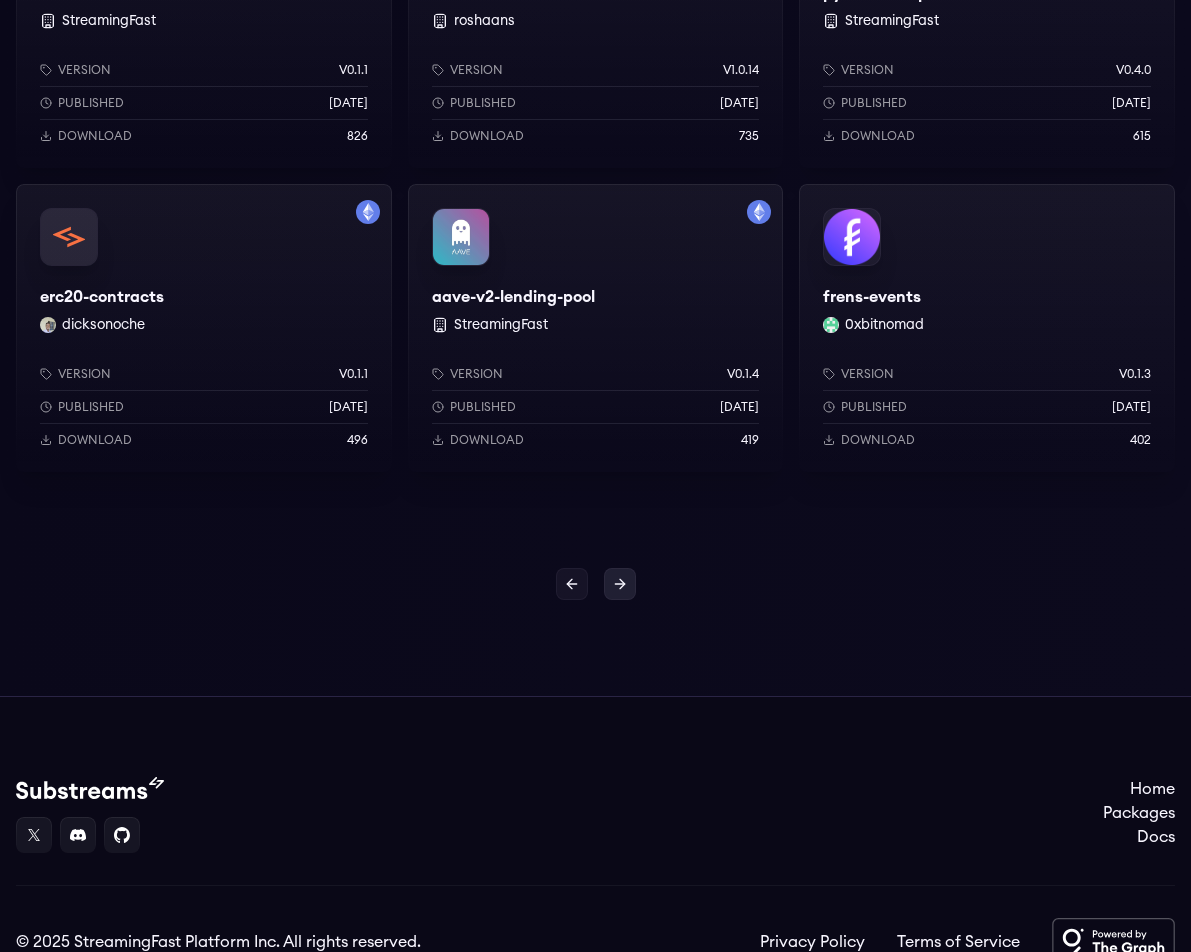 click 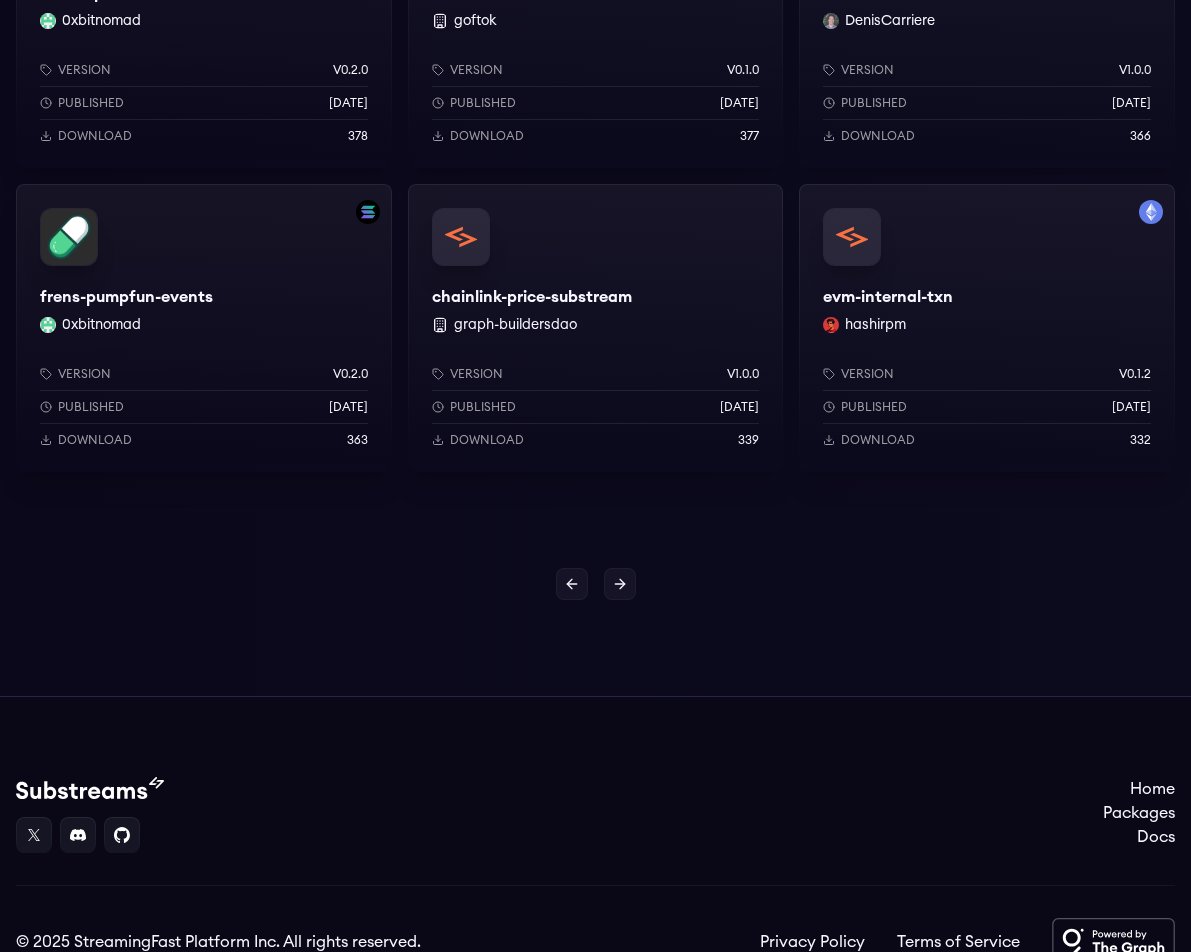 click 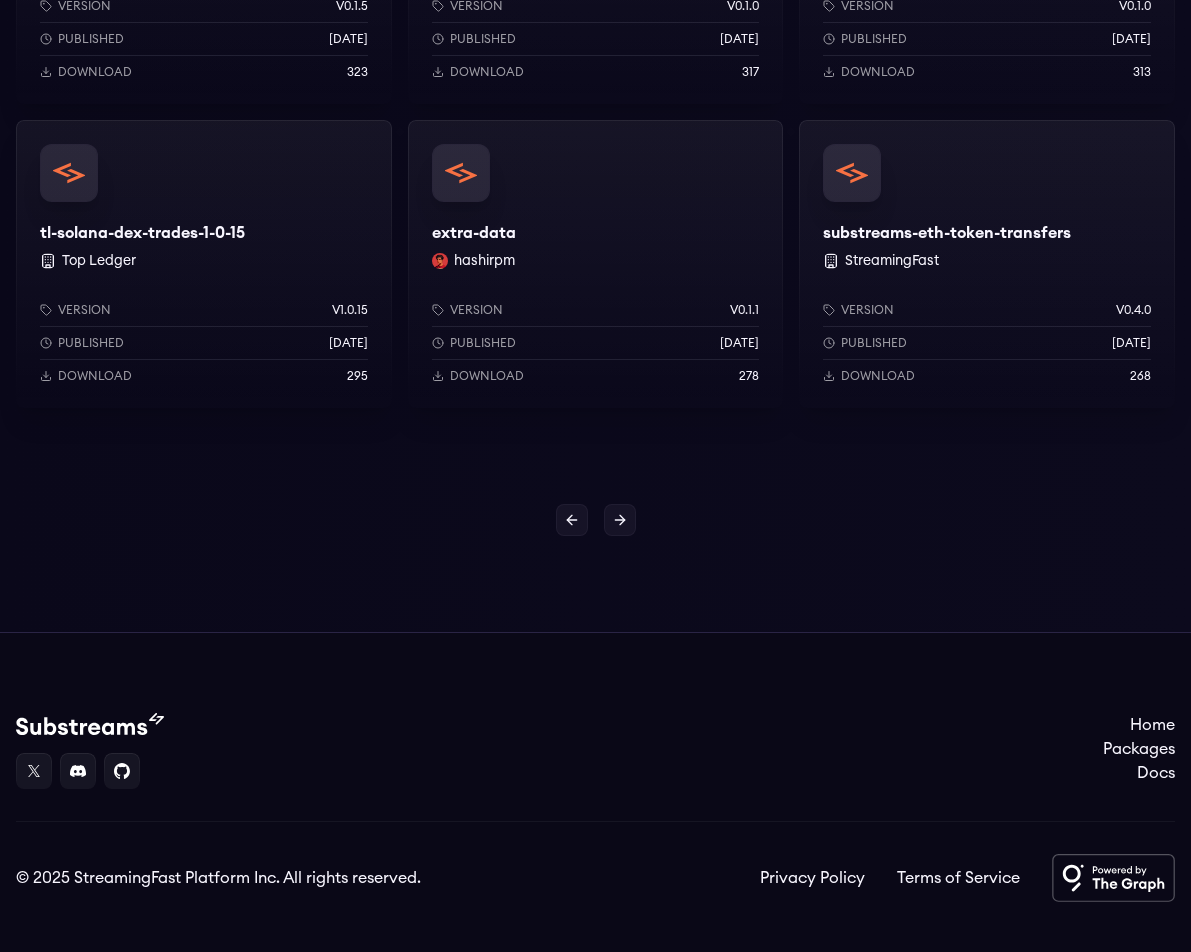 scroll, scrollTop: 2408, scrollLeft: 0, axis: vertical 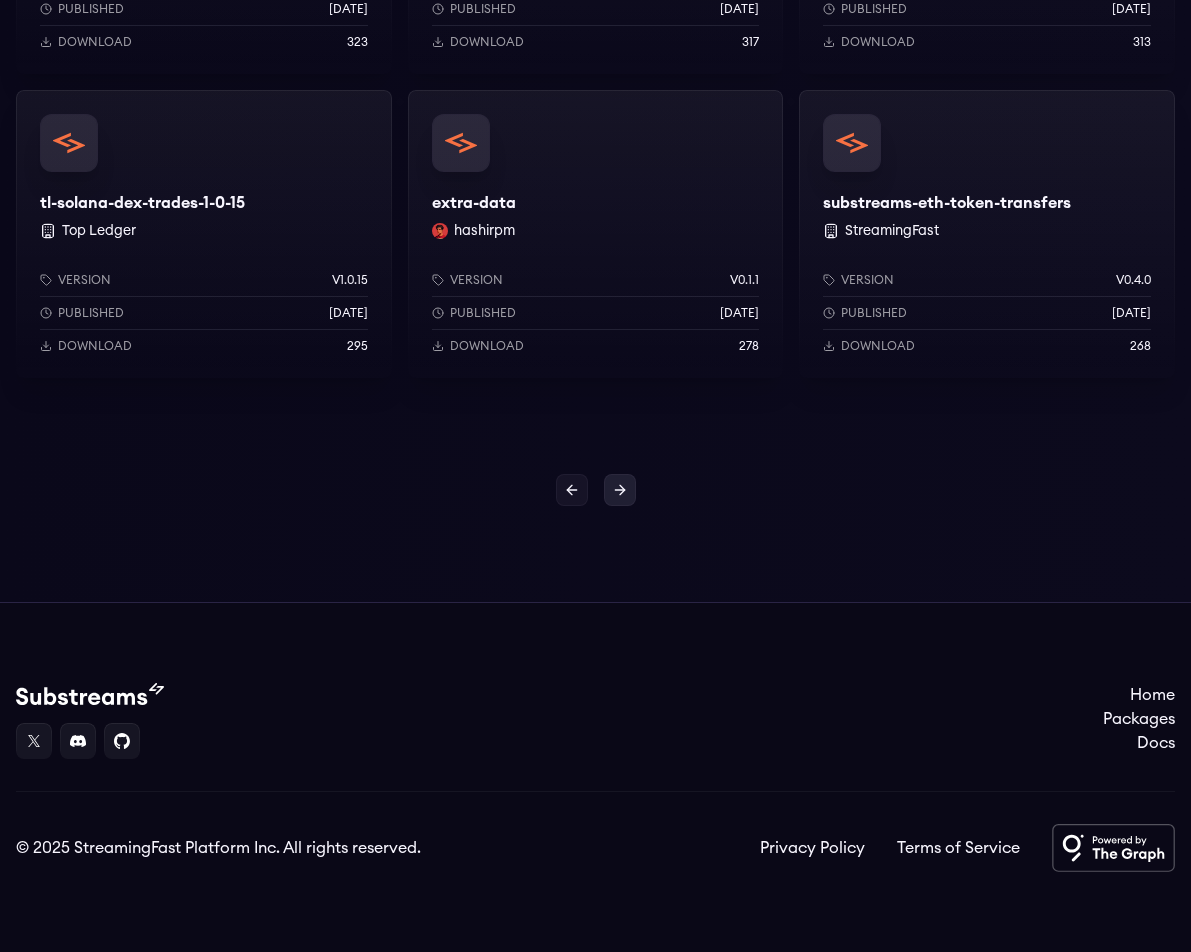 click 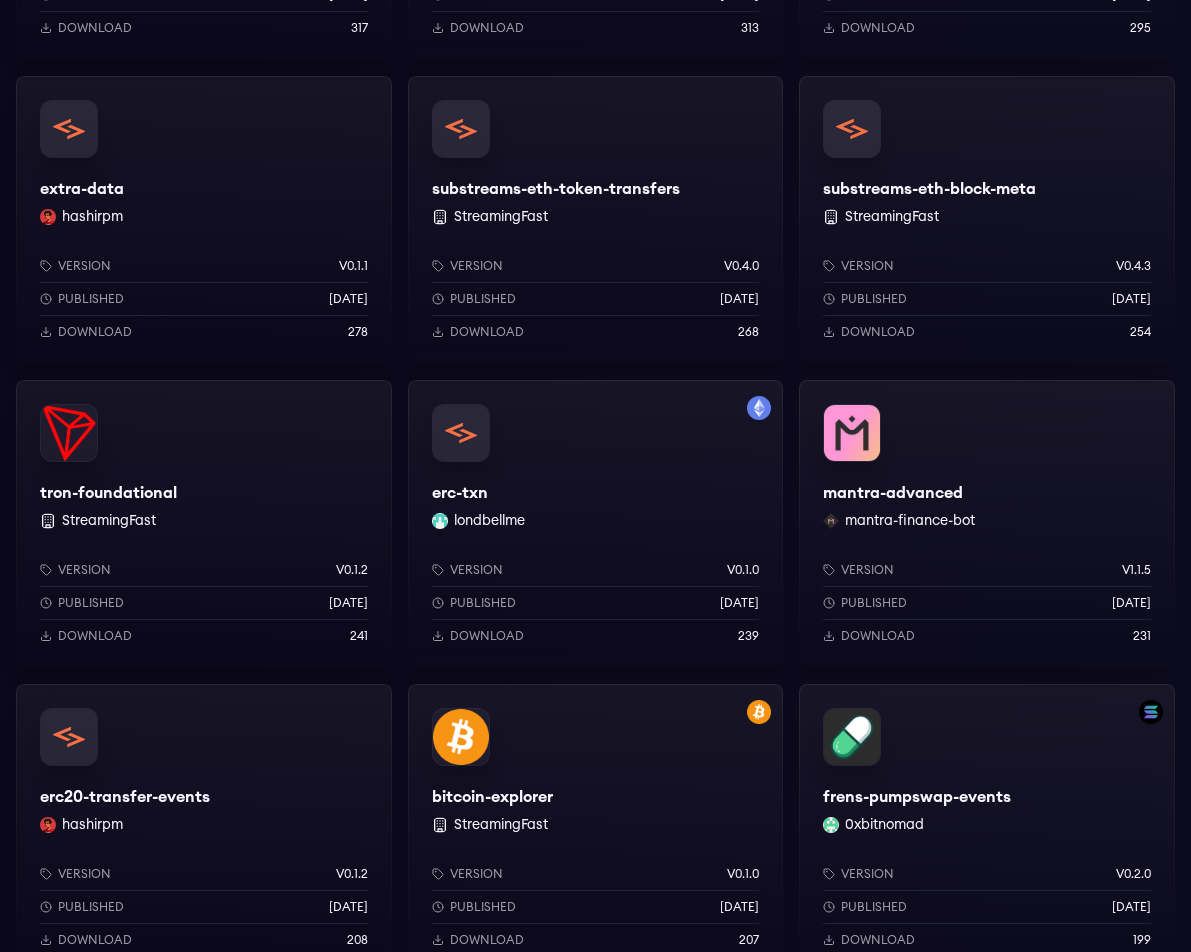 scroll, scrollTop: 2408, scrollLeft: 0, axis: vertical 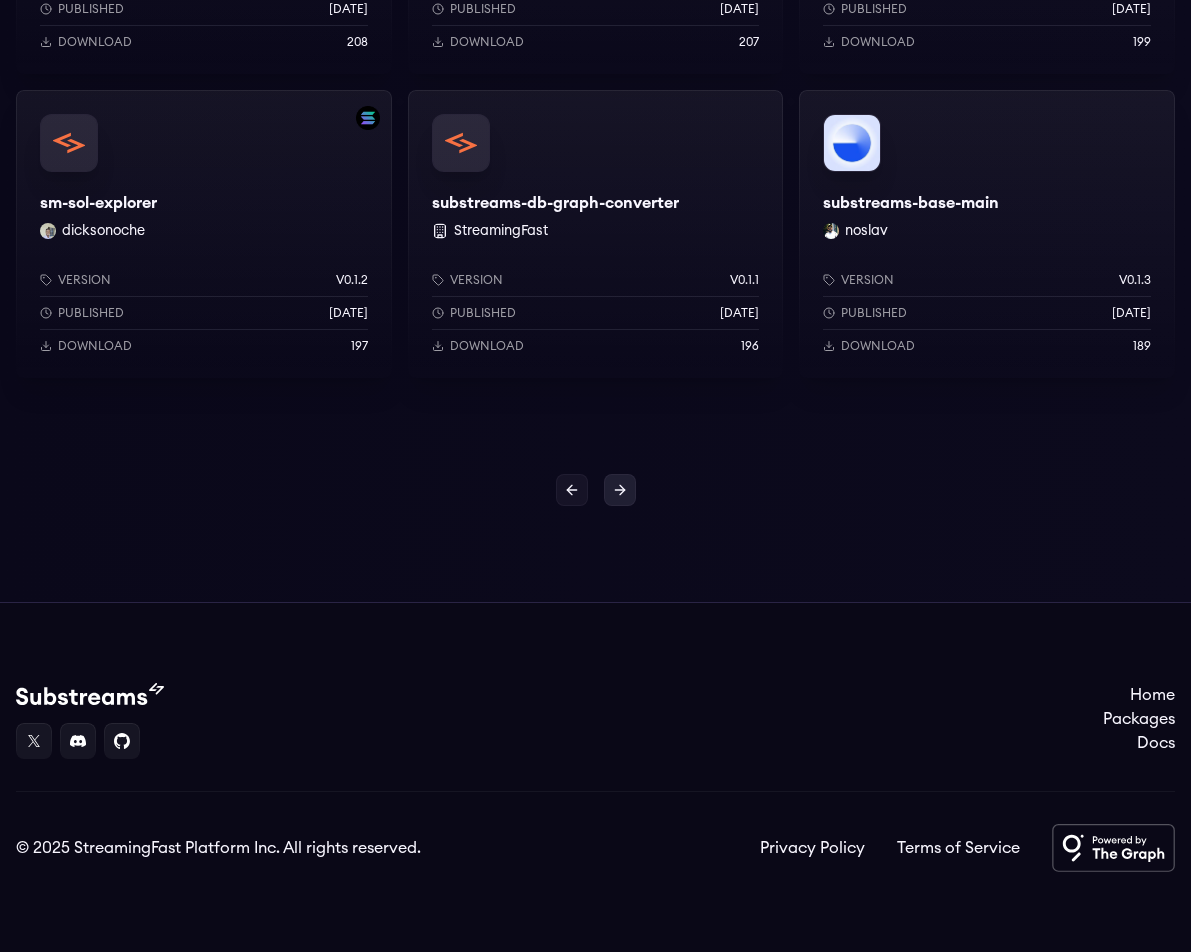 click at bounding box center [620, 490] 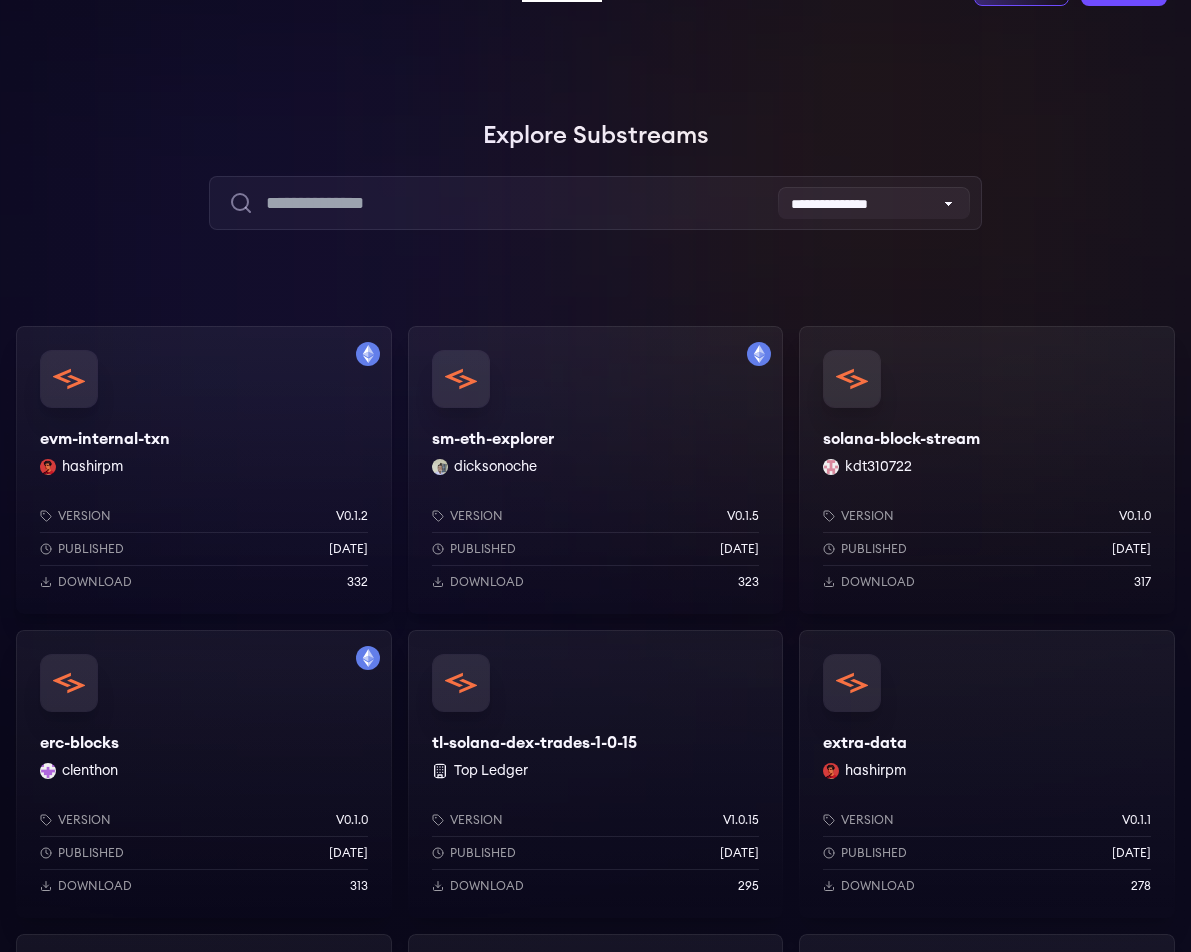 scroll, scrollTop: 42, scrollLeft: 0, axis: vertical 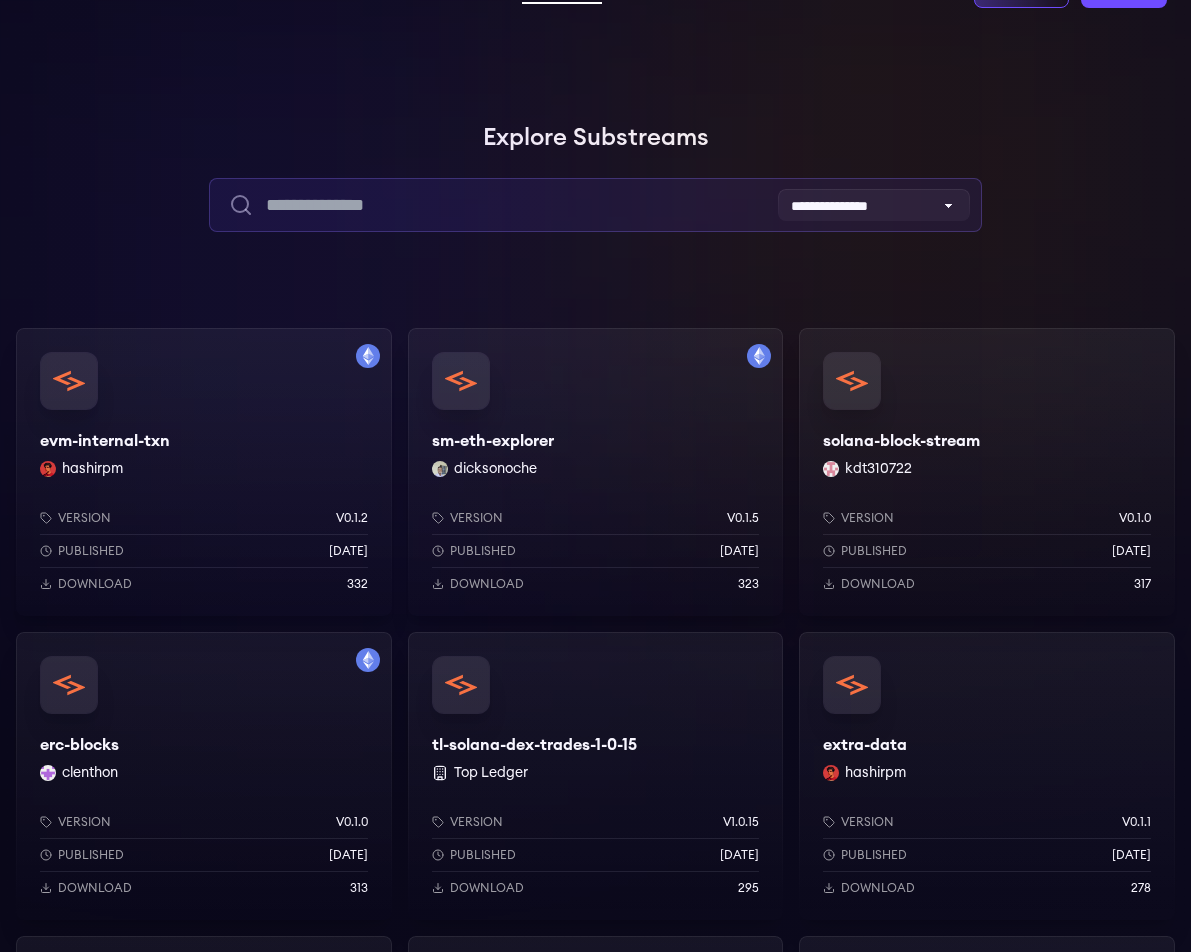 click at bounding box center [595, 205] 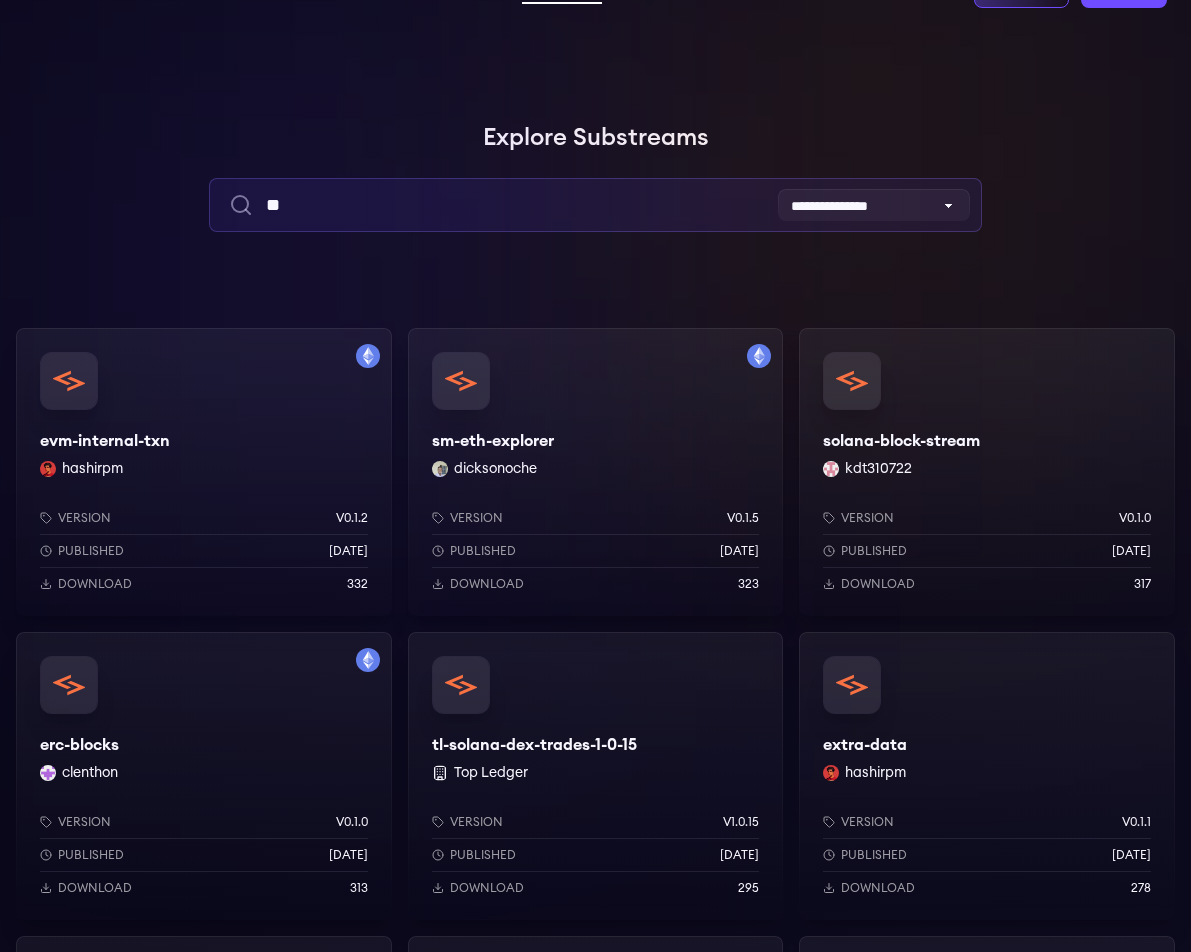 type on "***" 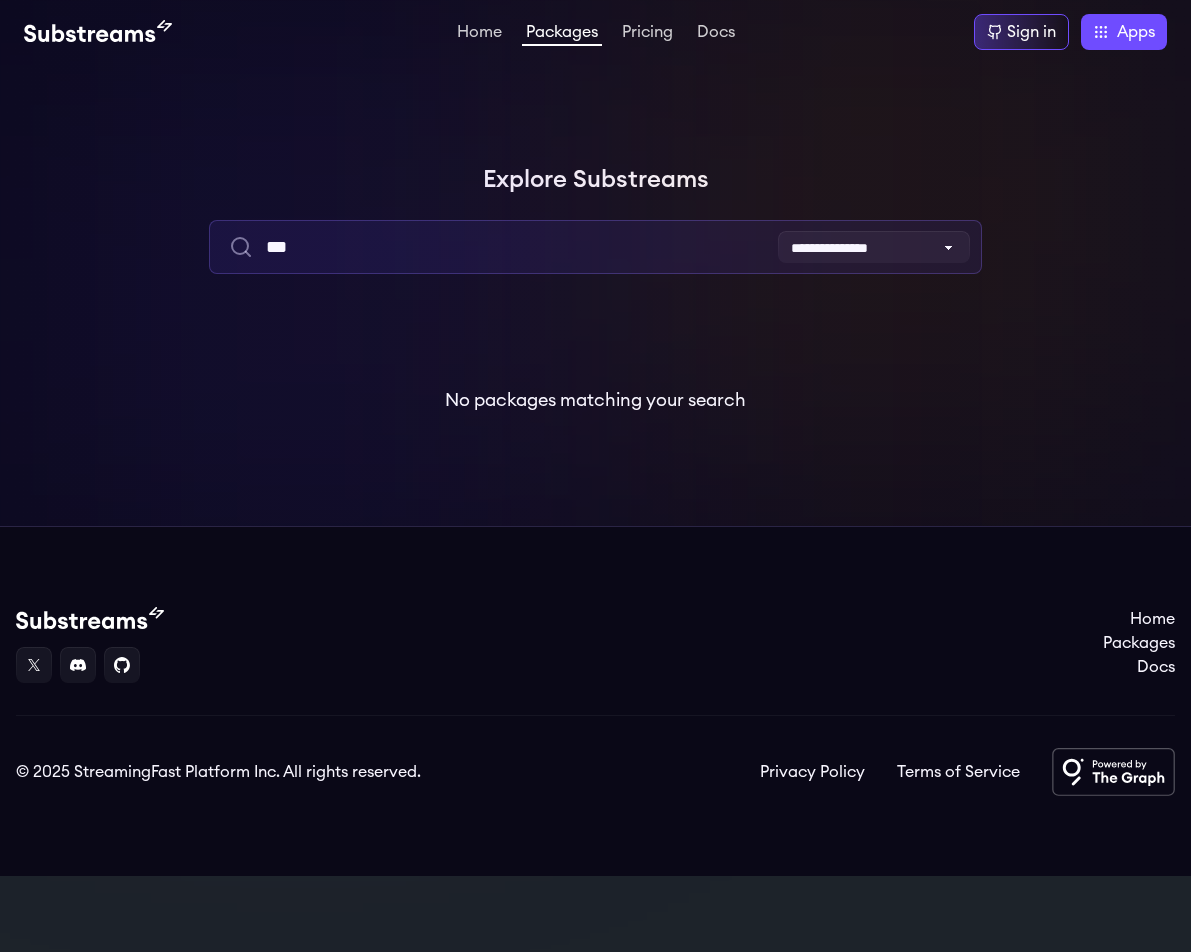 scroll, scrollTop: 0, scrollLeft: 0, axis: both 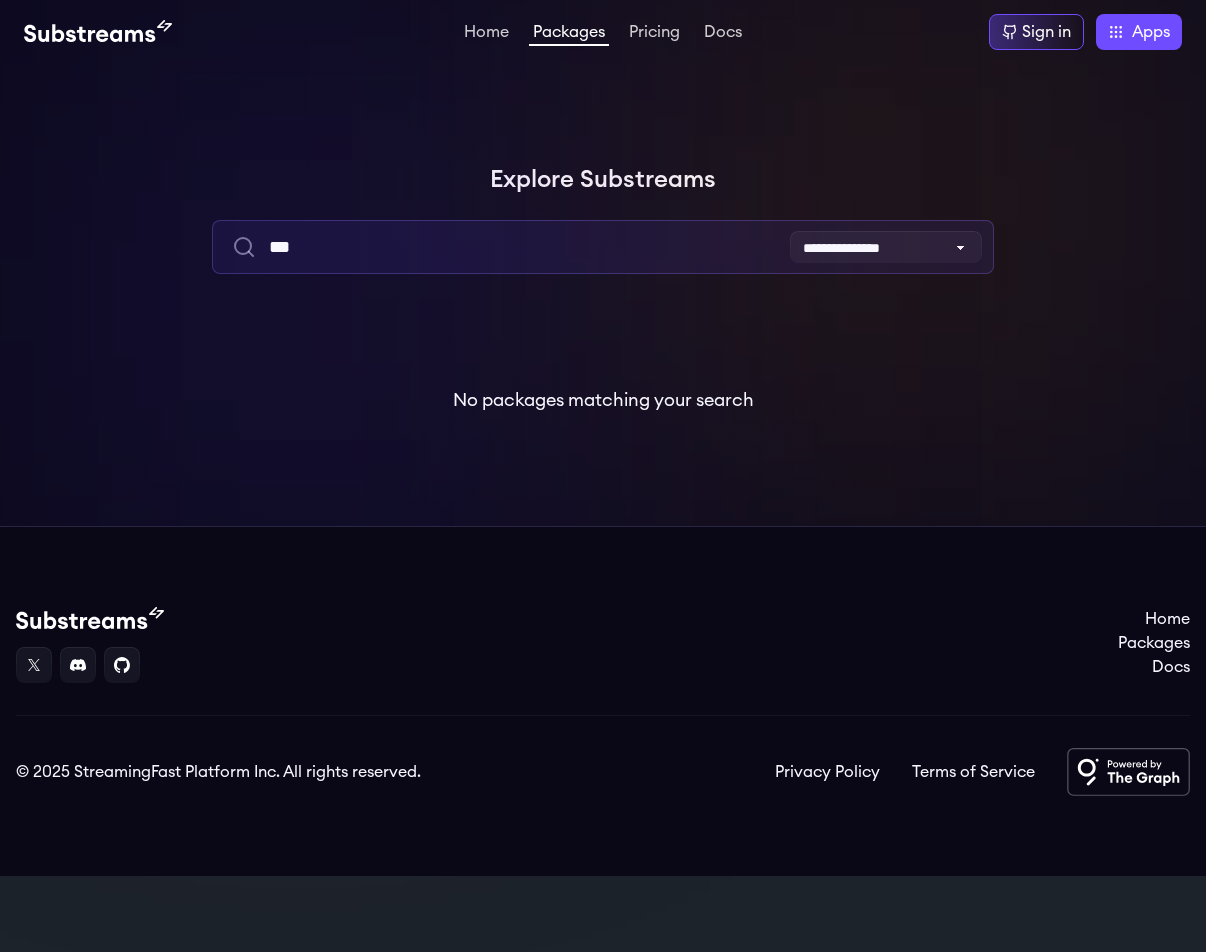 click on "***" at bounding box center [603, 247] 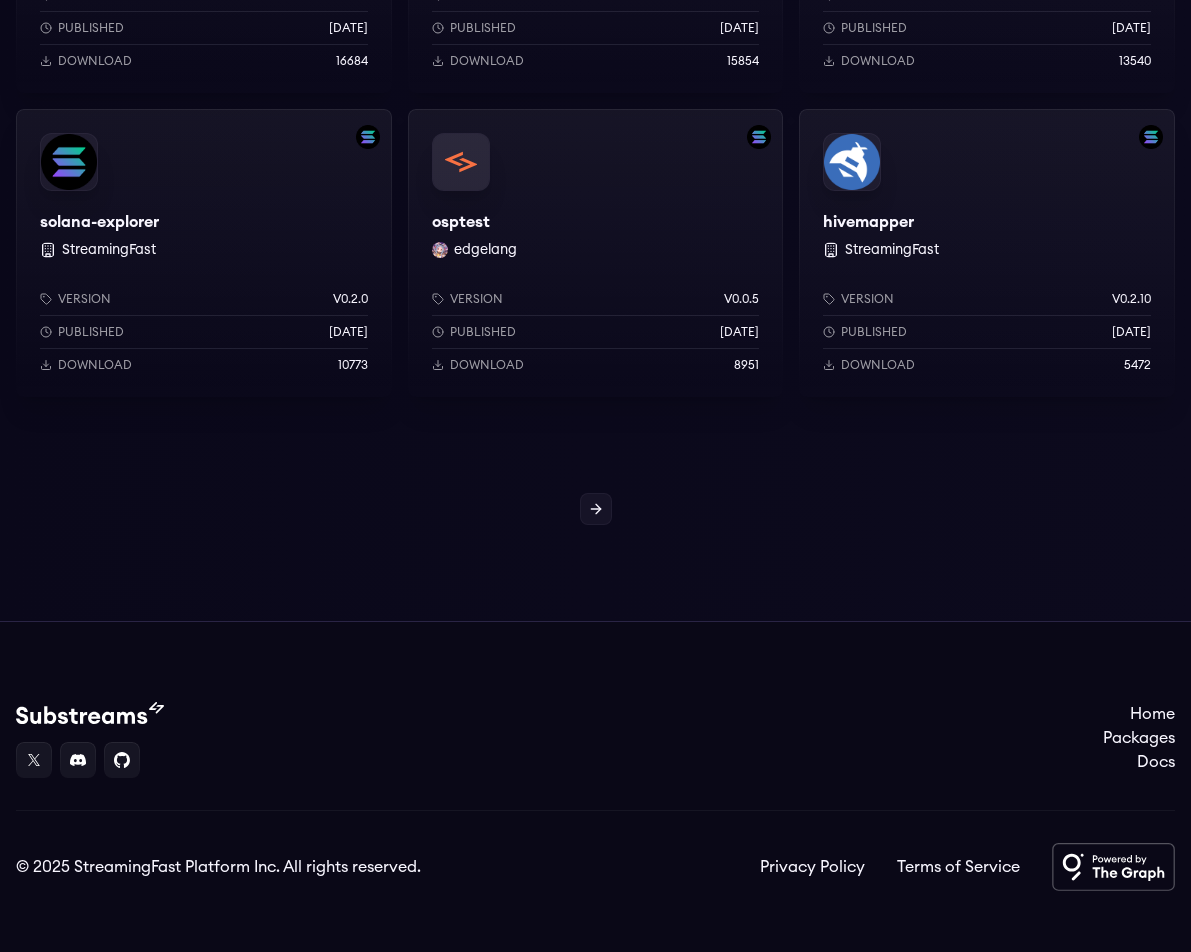 scroll, scrollTop: 2380, scrollLeft: 0, axis: vertical 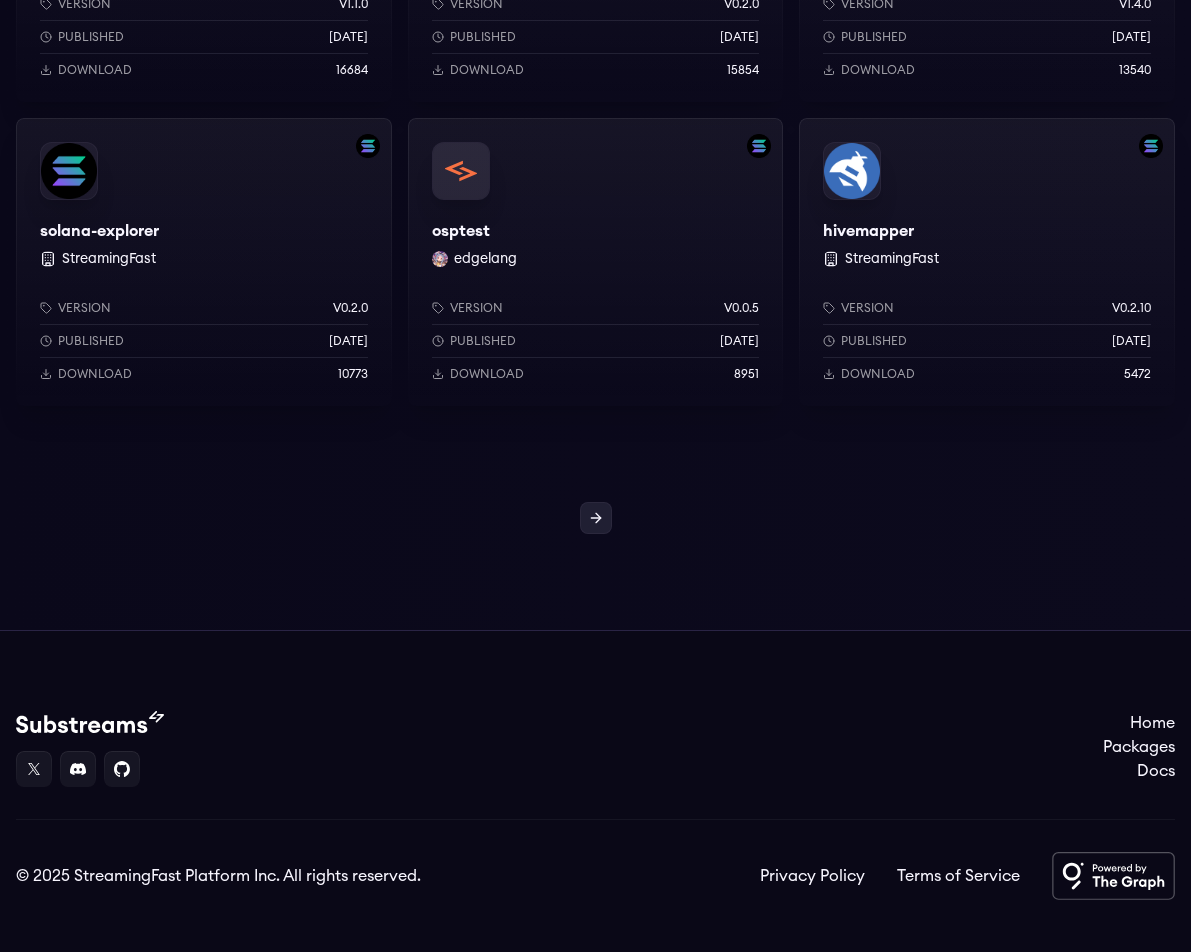 click 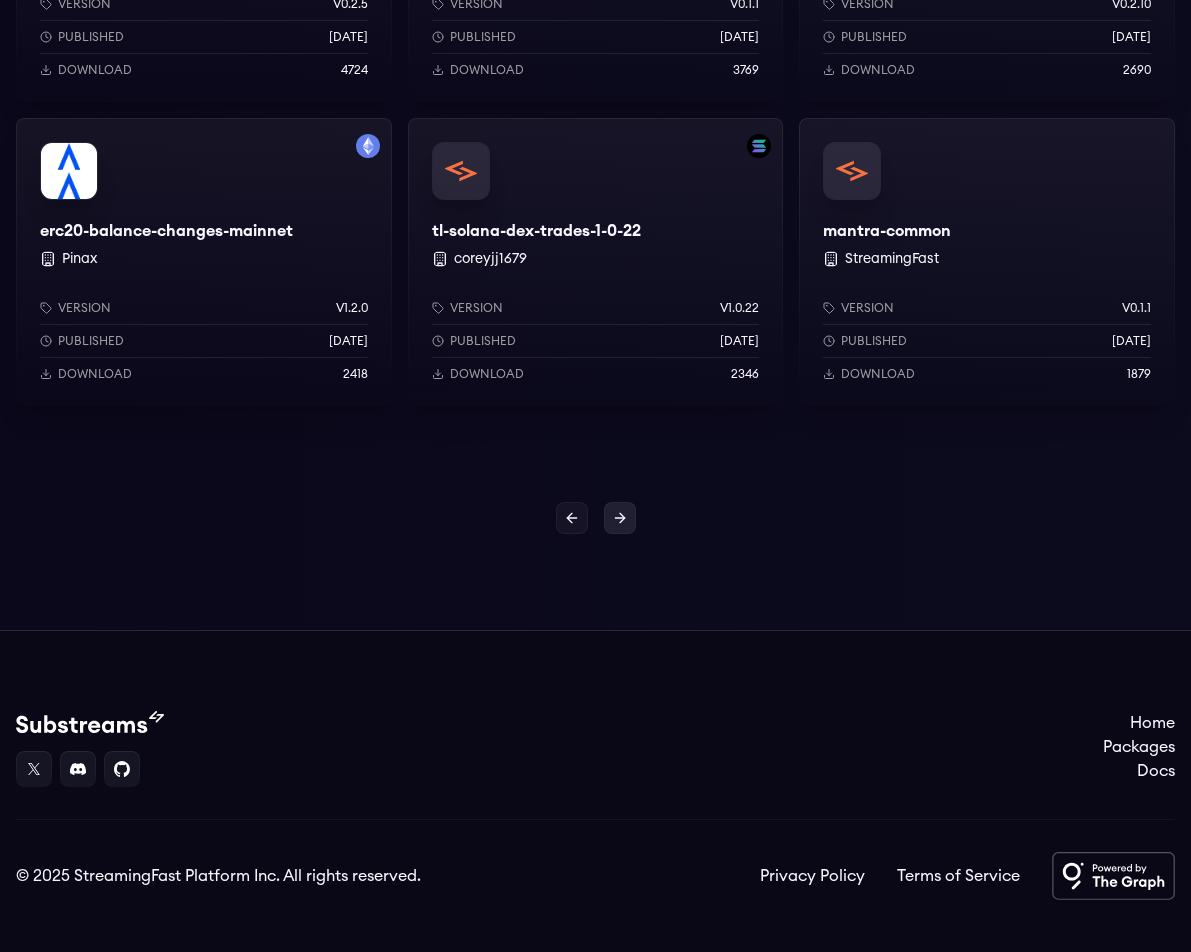 click at bounding box center [620, 518] 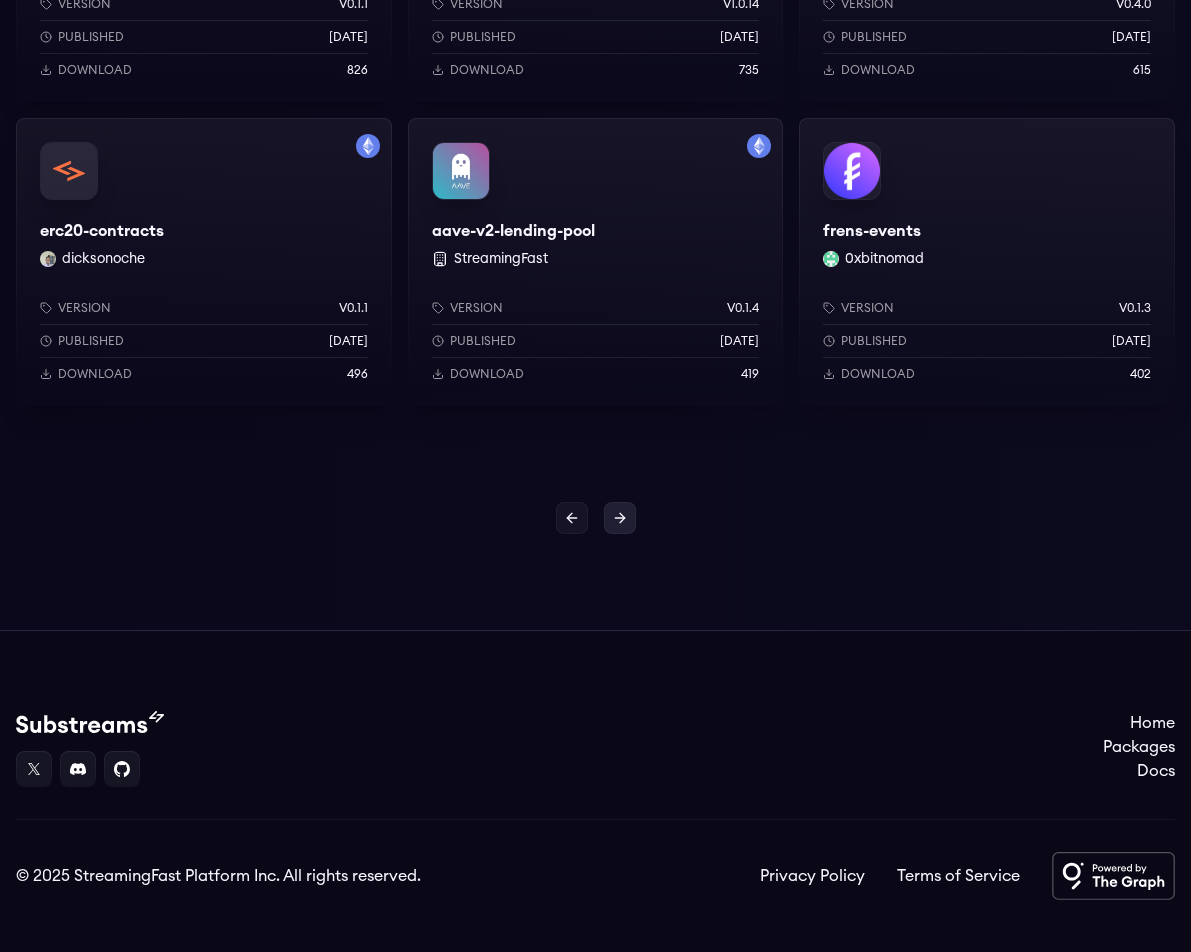 click at bounding box center (620, 518) 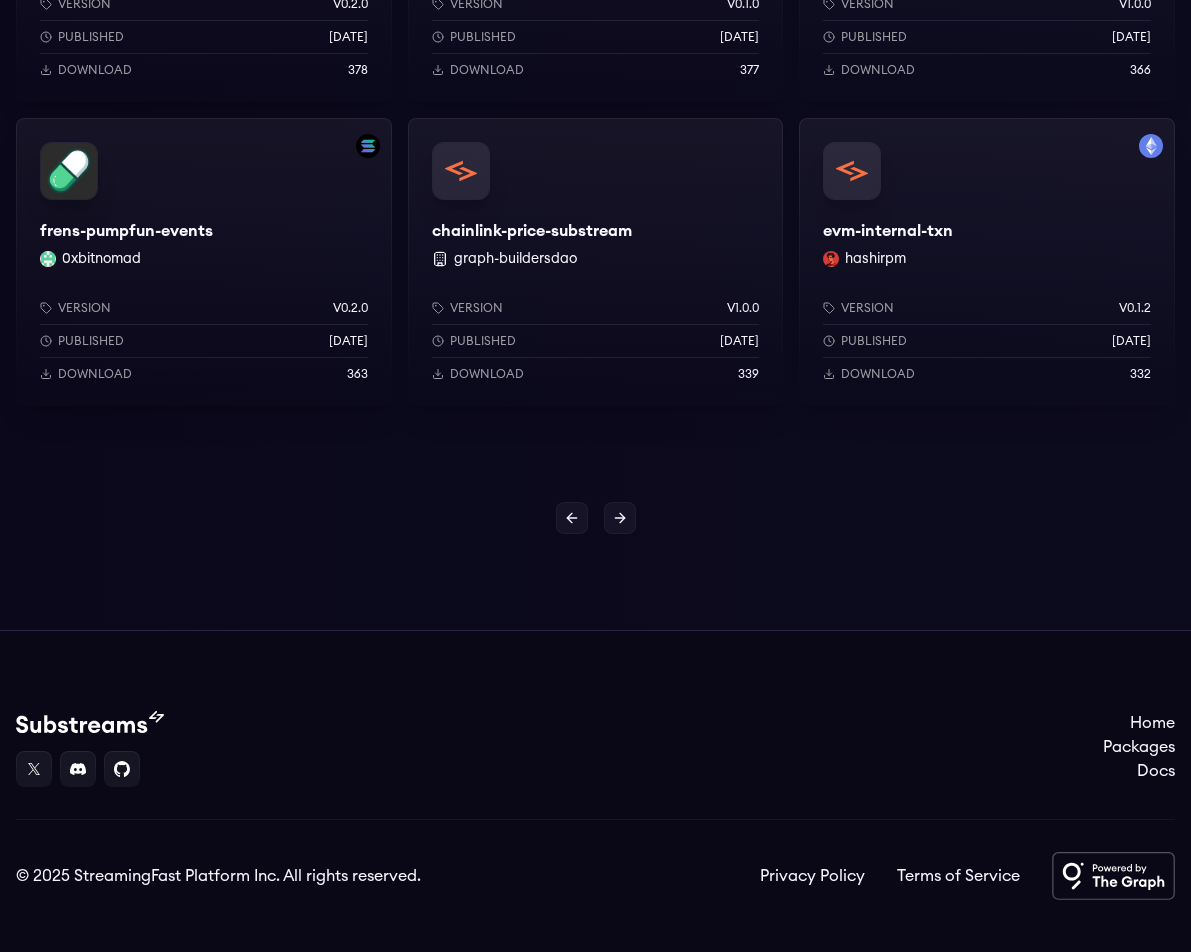 click at bounding box center (620, 518) 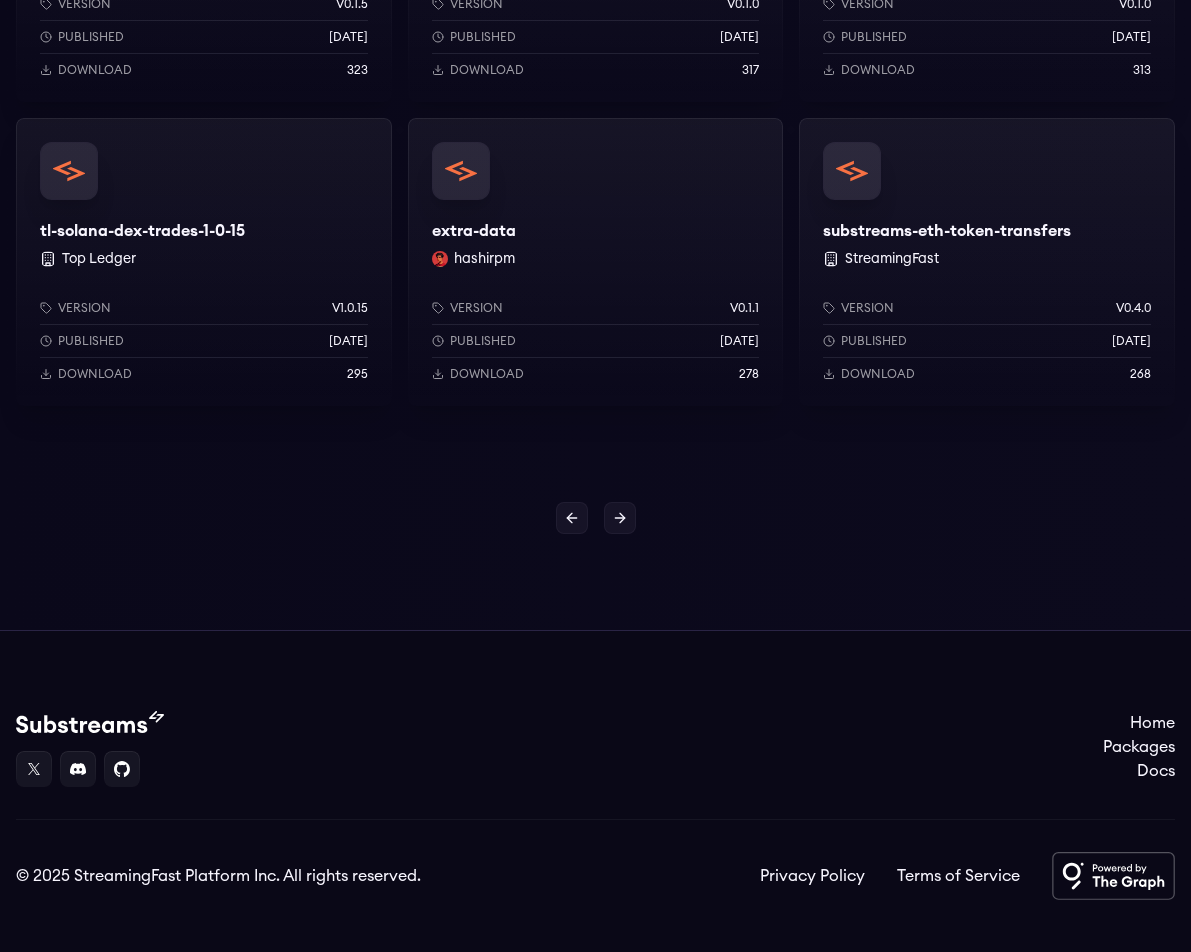 click at bounding box center [620, 518] 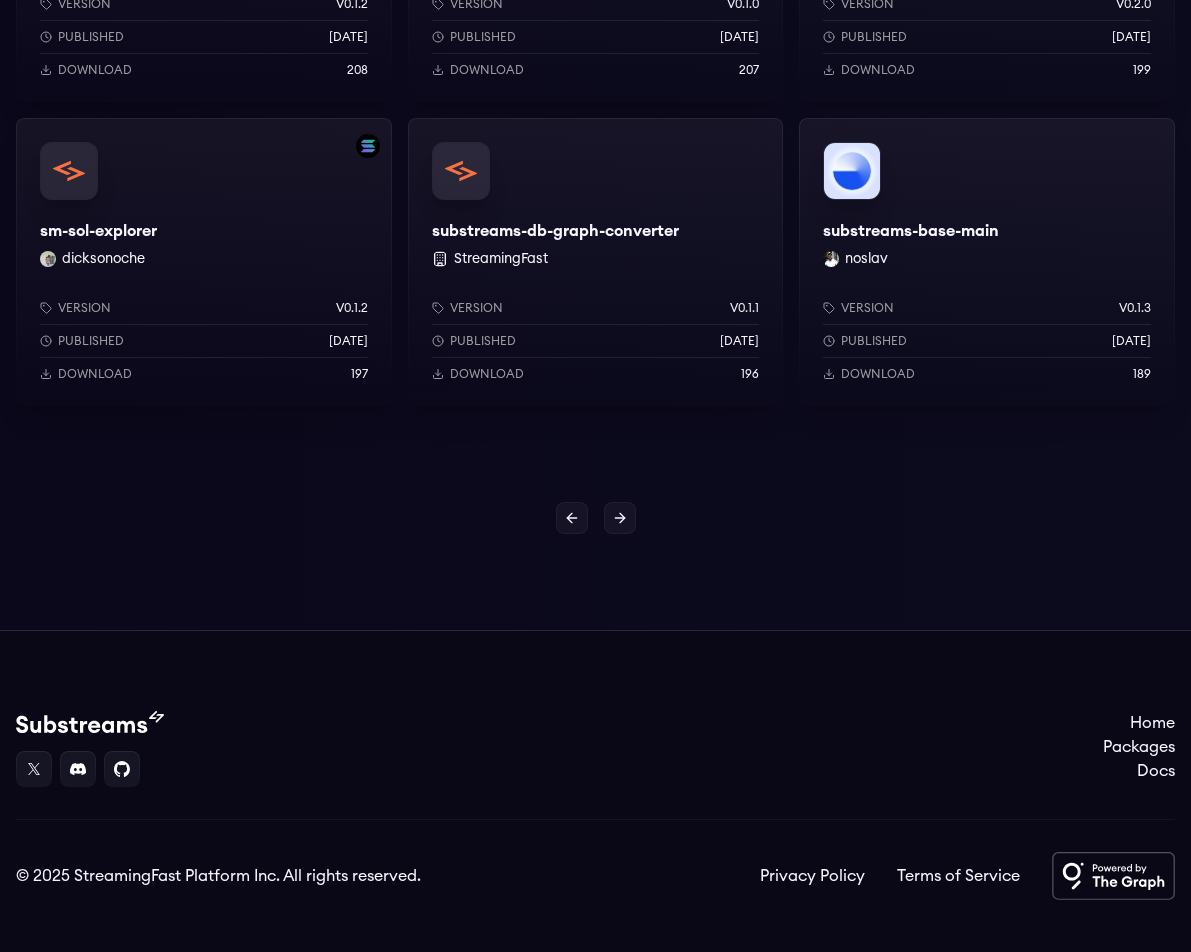 click at bounding box center [620, 518] 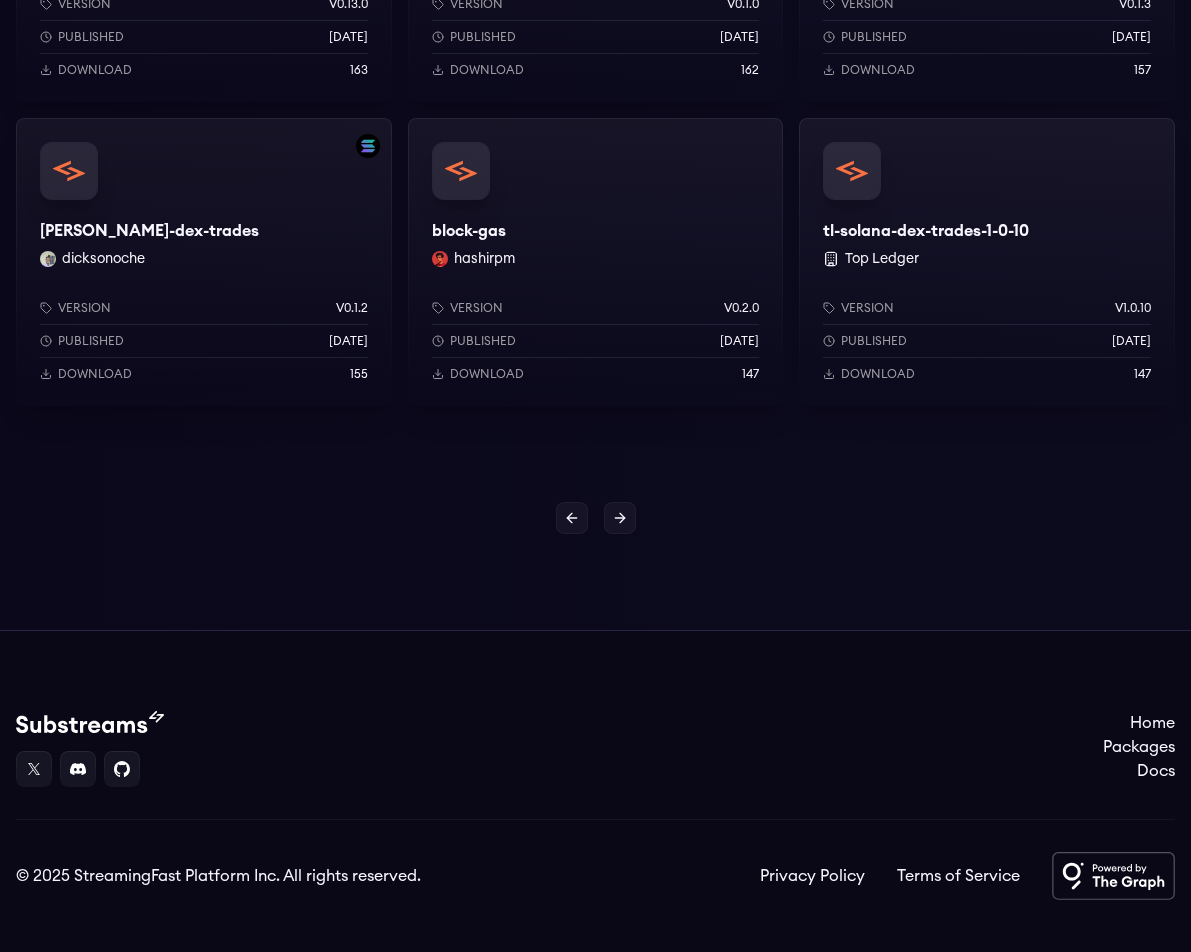 click at bounding box center [620, 518] 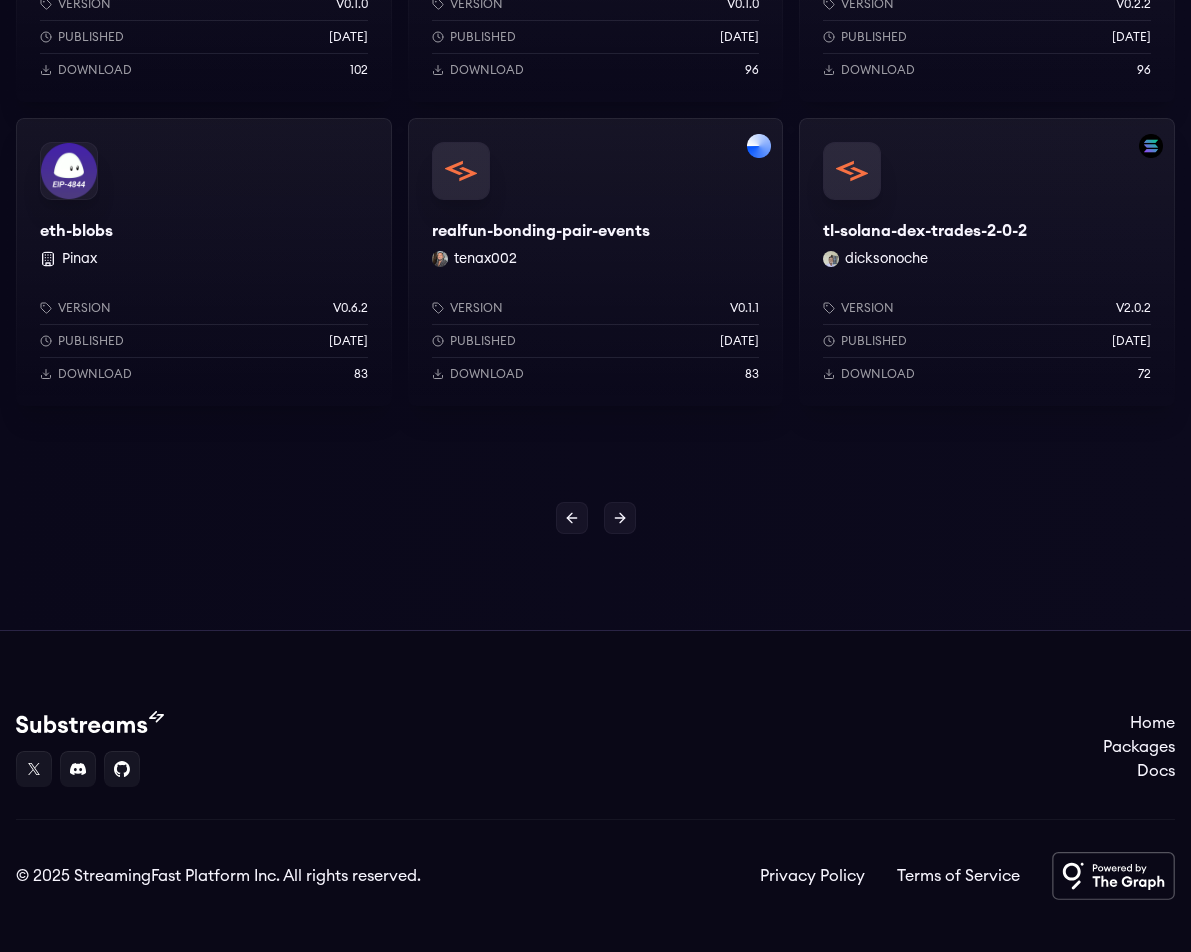 click at bounding box center (620, 518) 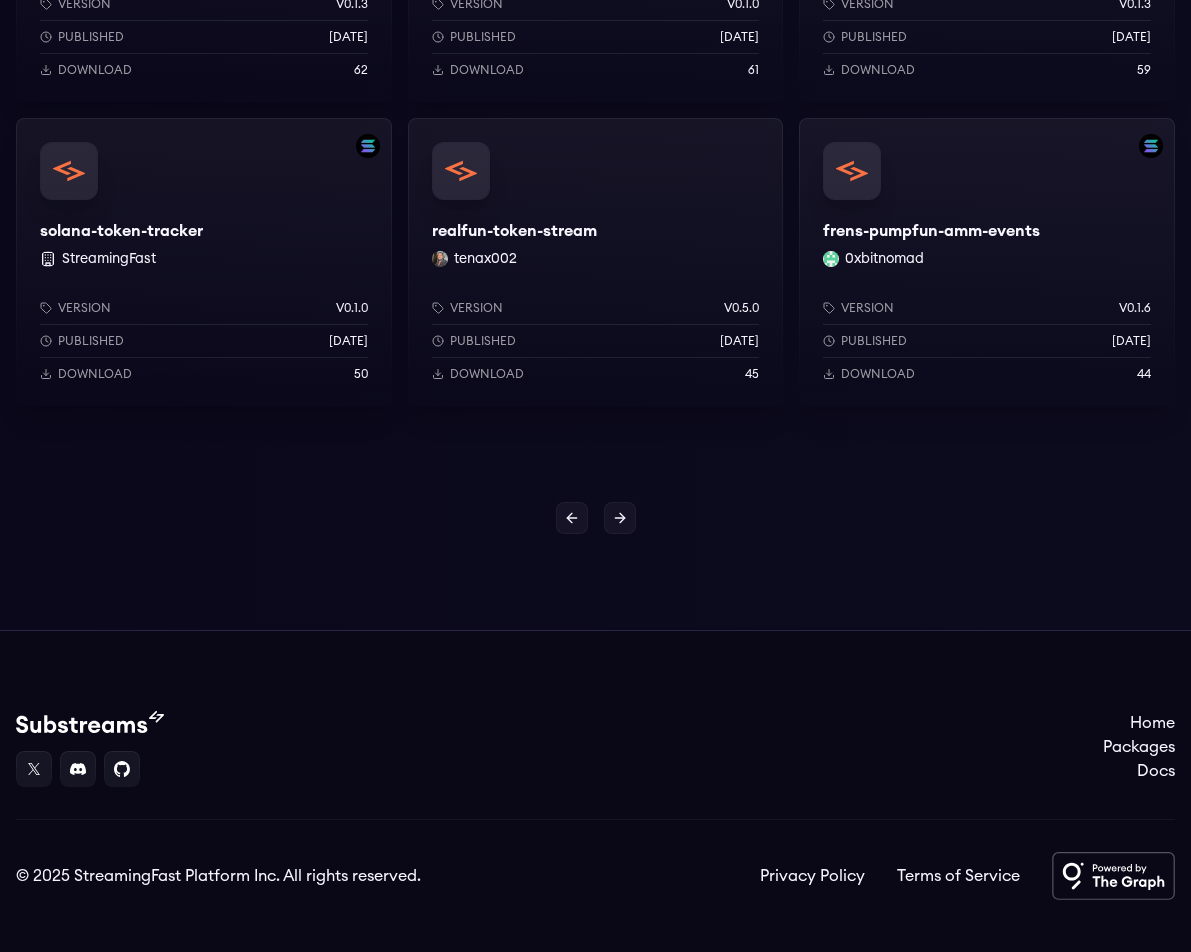 click at bounding box center (620, 518) 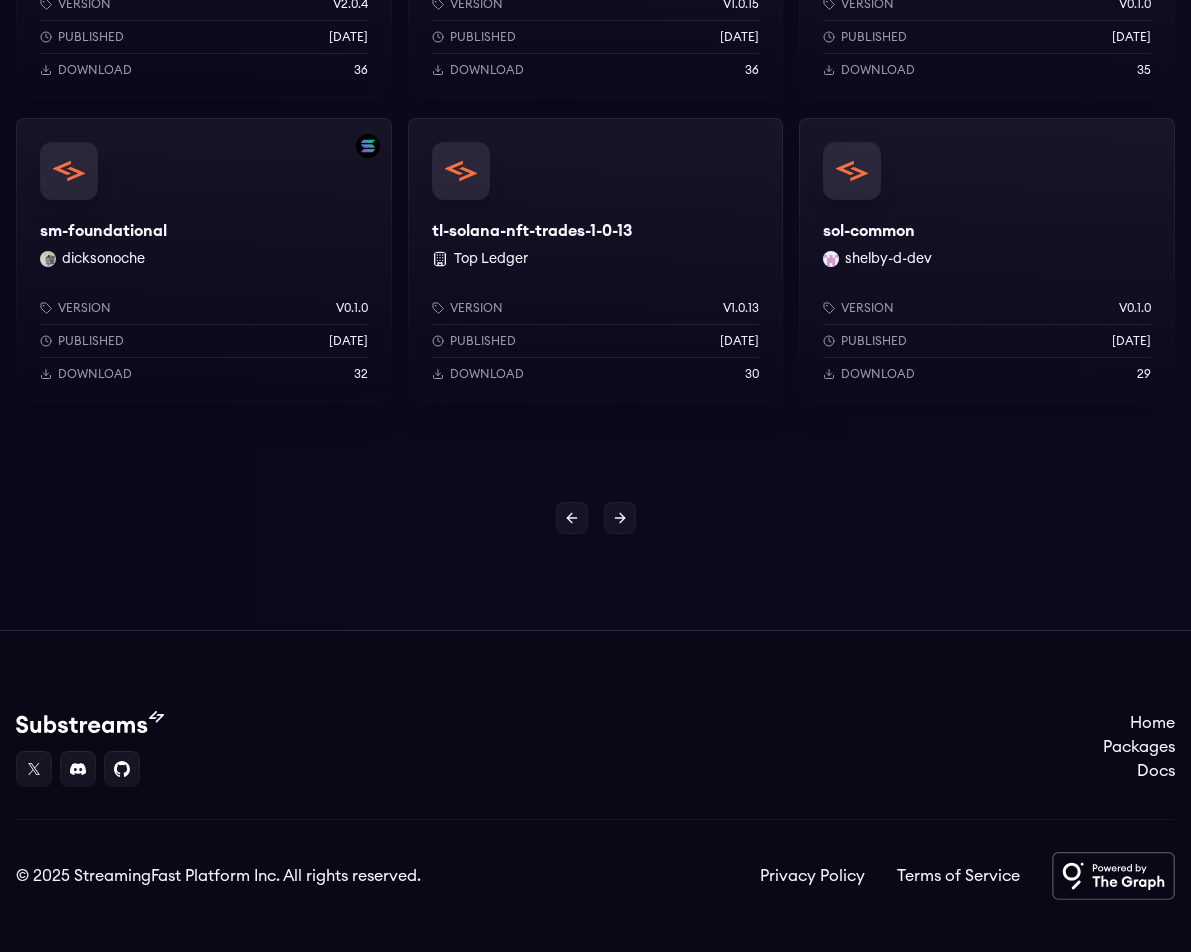 click at bounding box center [620, 518] 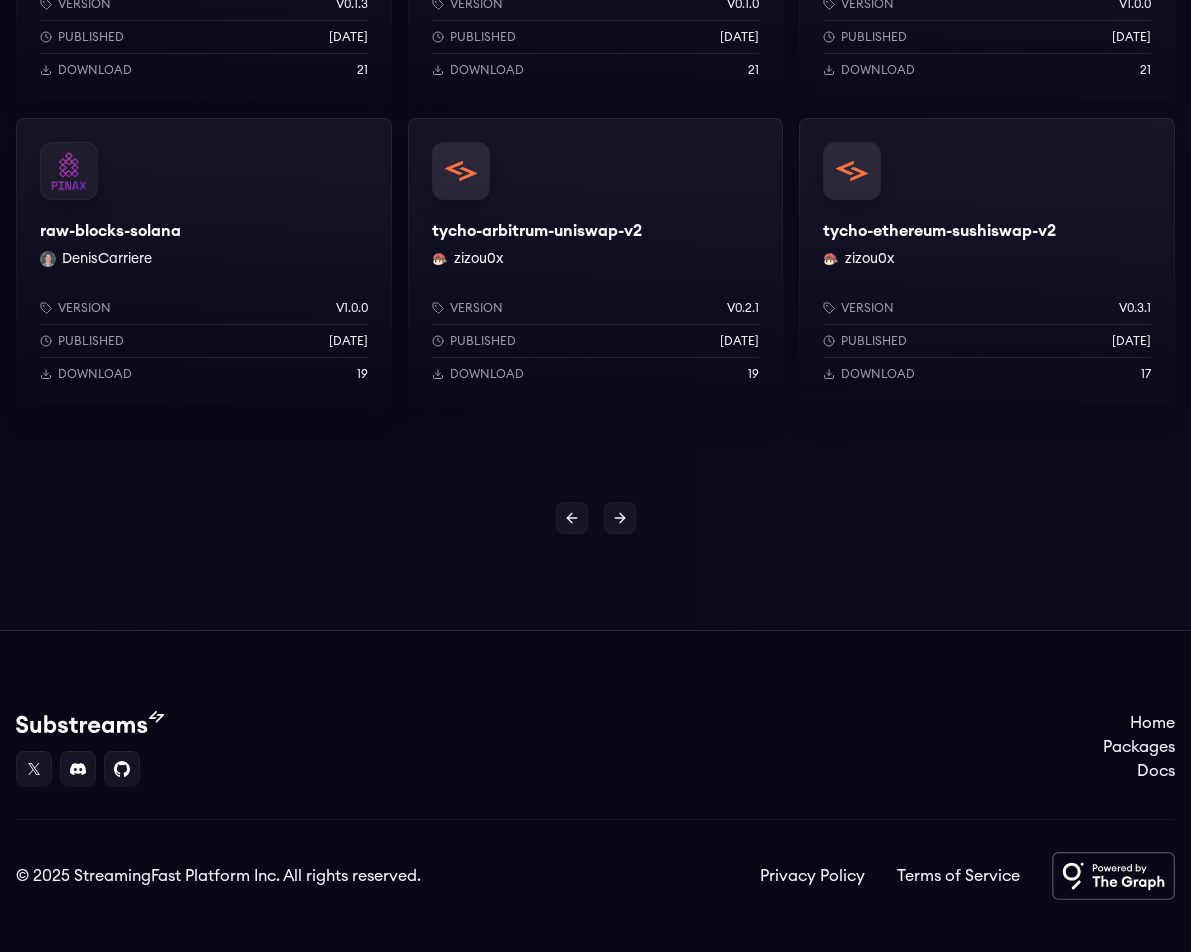 click at bounding box center [620, 518] 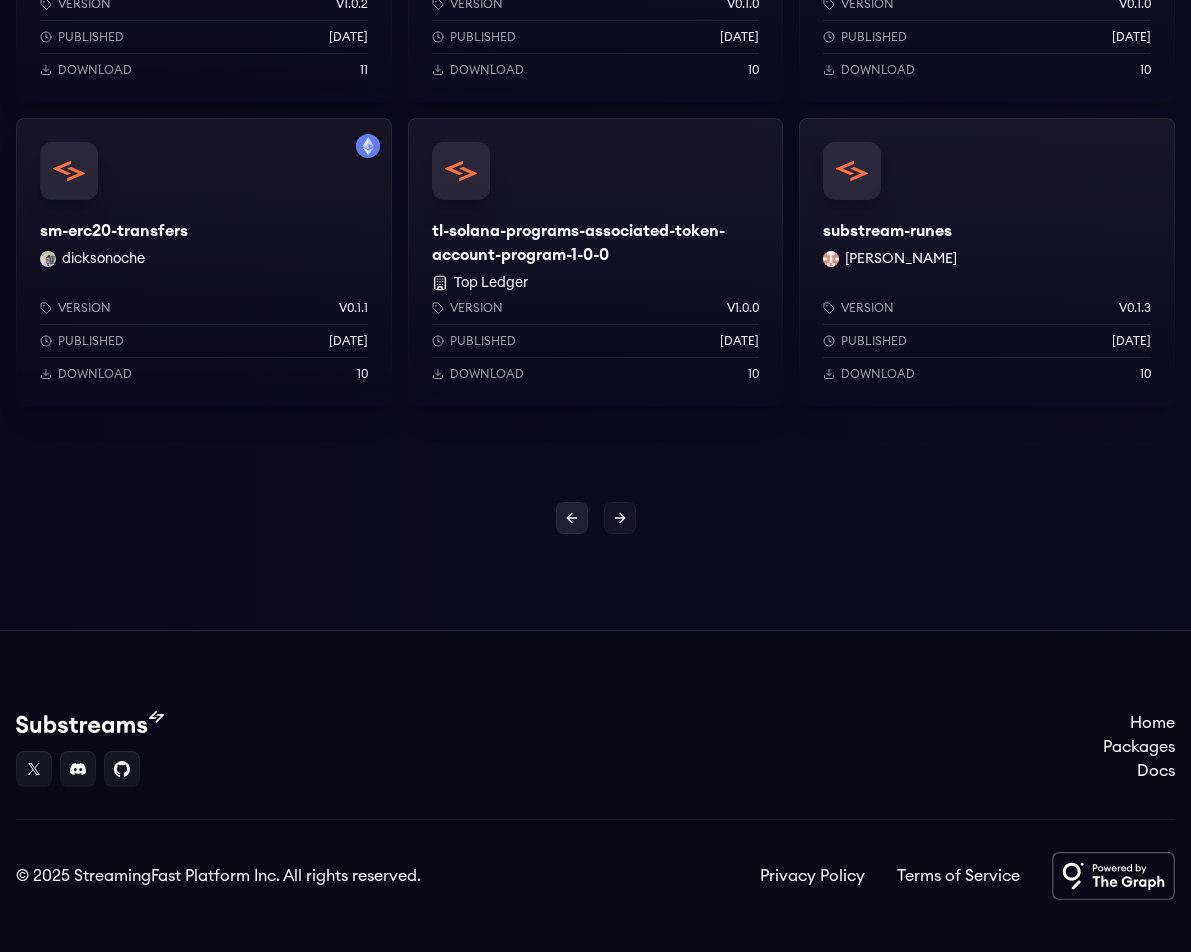 click at bounding box center [572, 518] 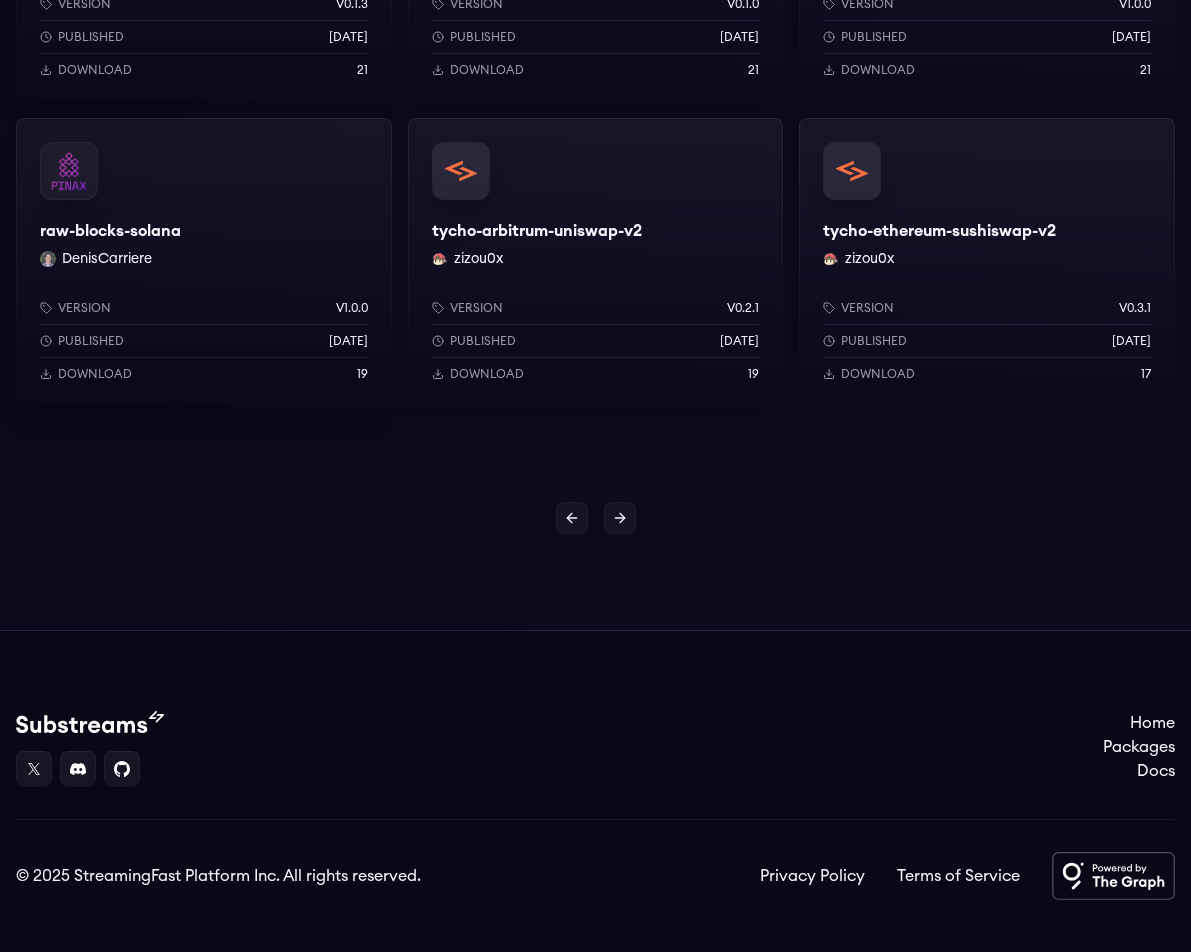 click at bounding box center [595, 518] 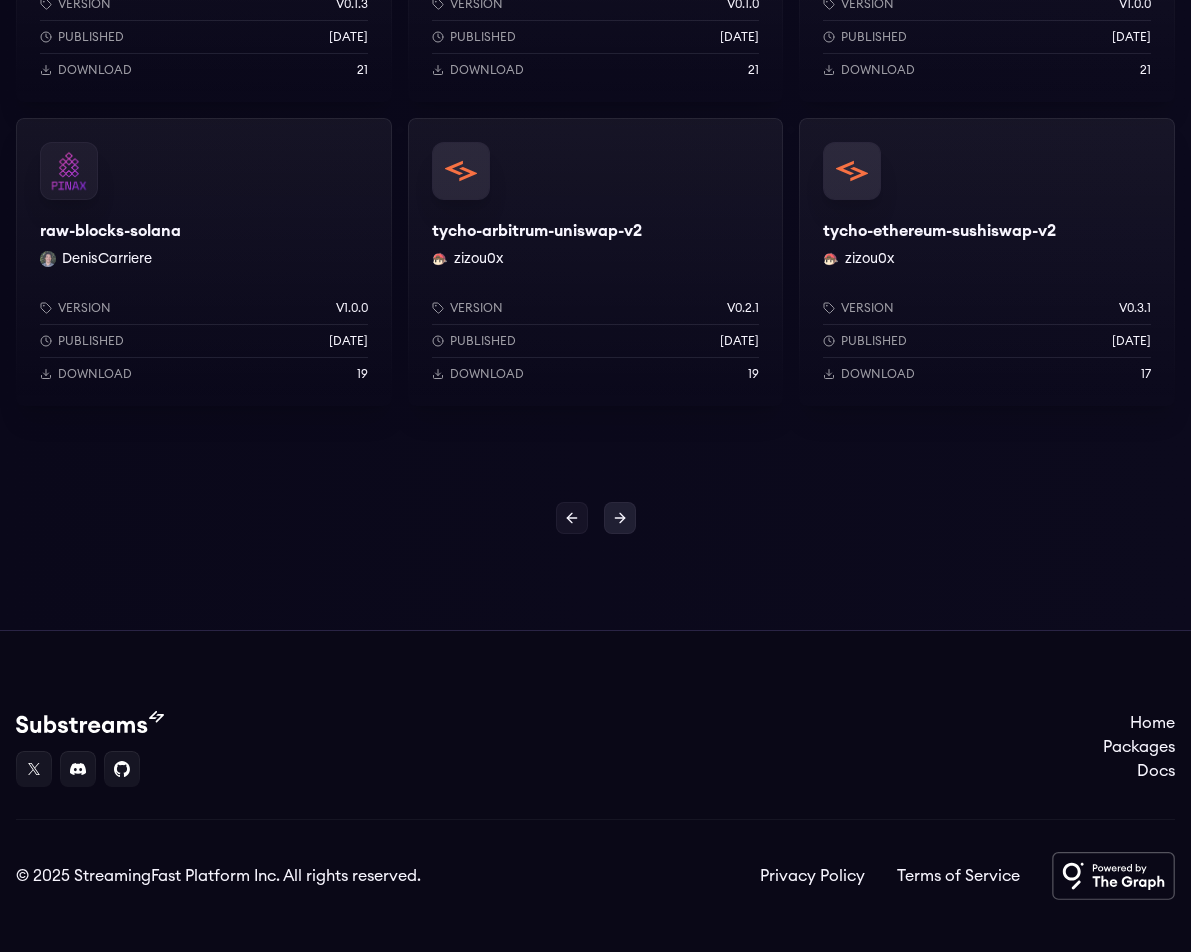click at bounding box center [620, 518] 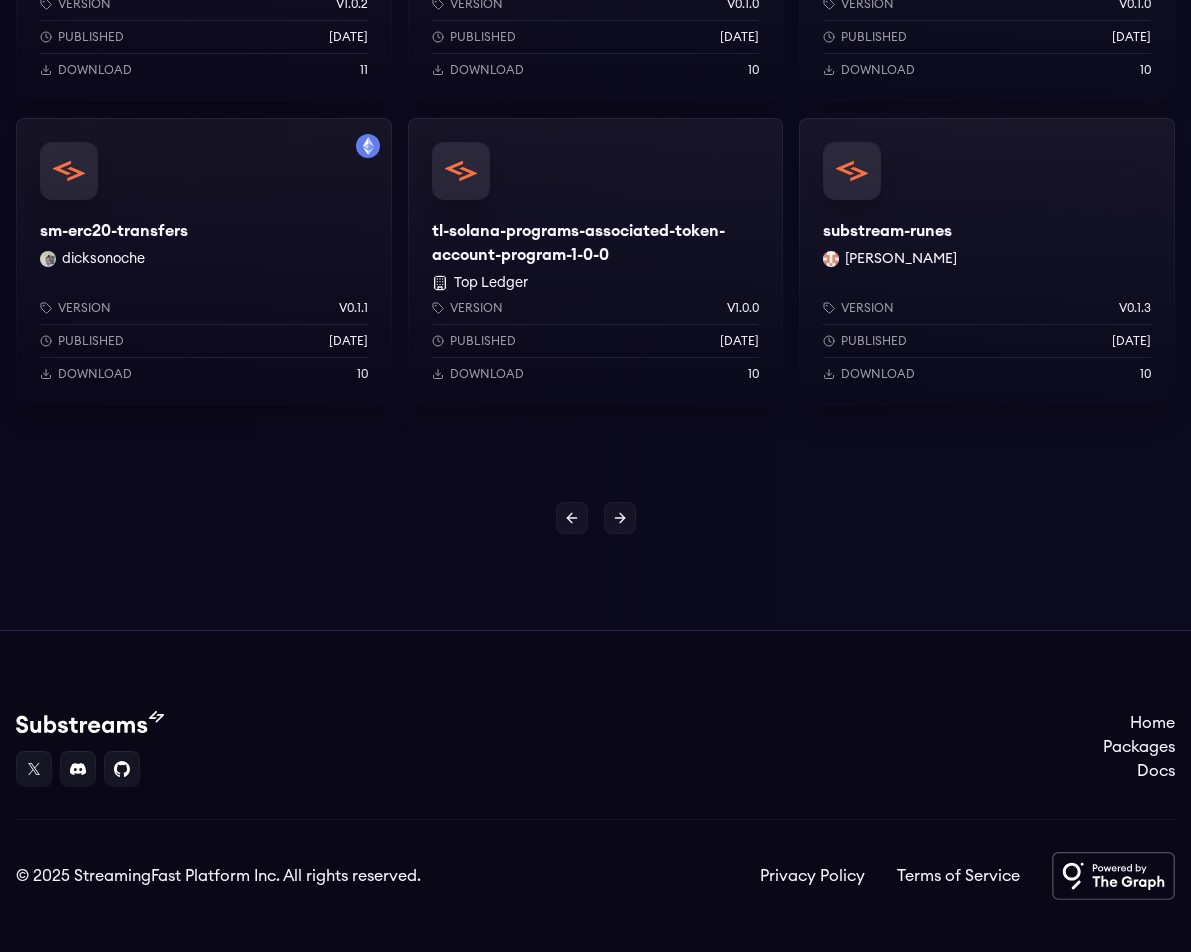 click at bounding box center [620, 518] 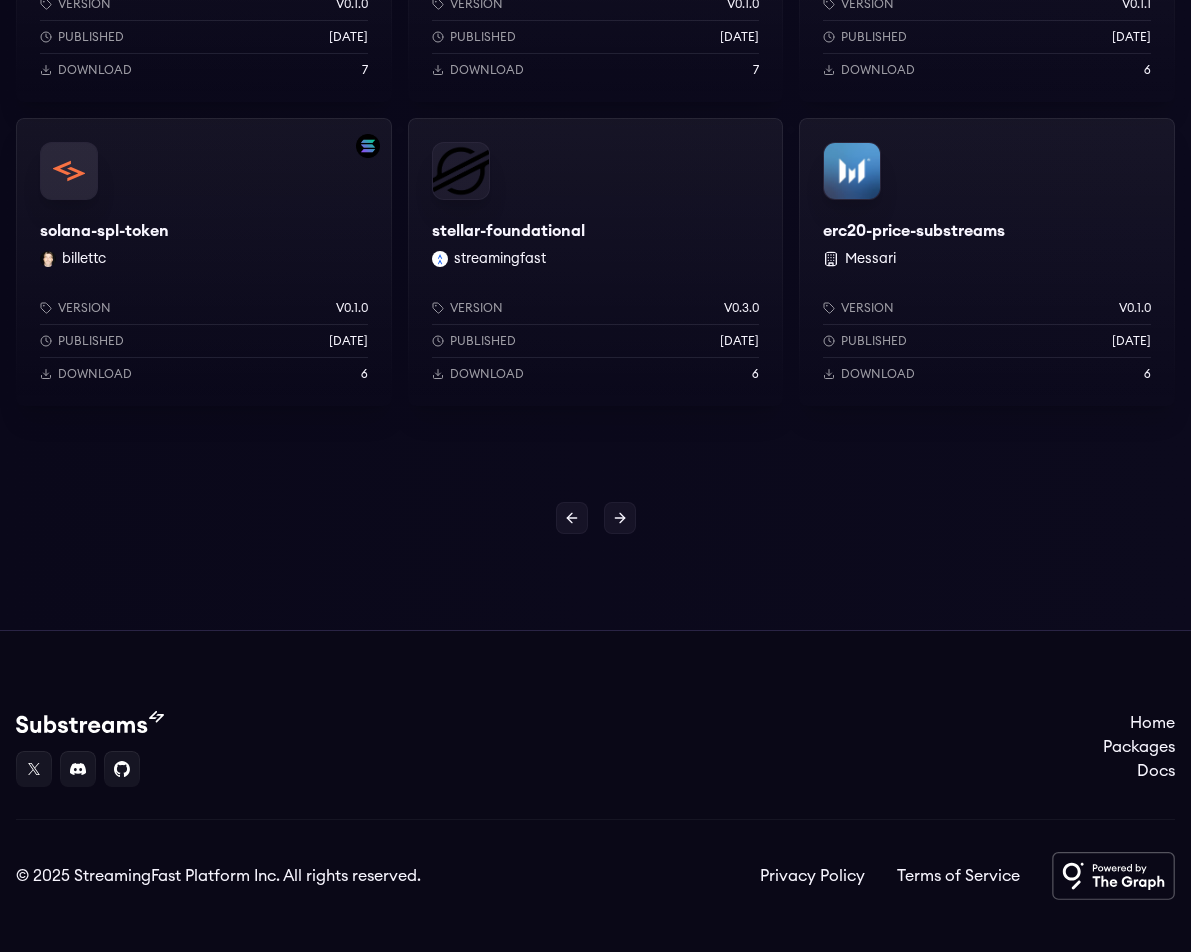 click at bounding box center [620, 518] 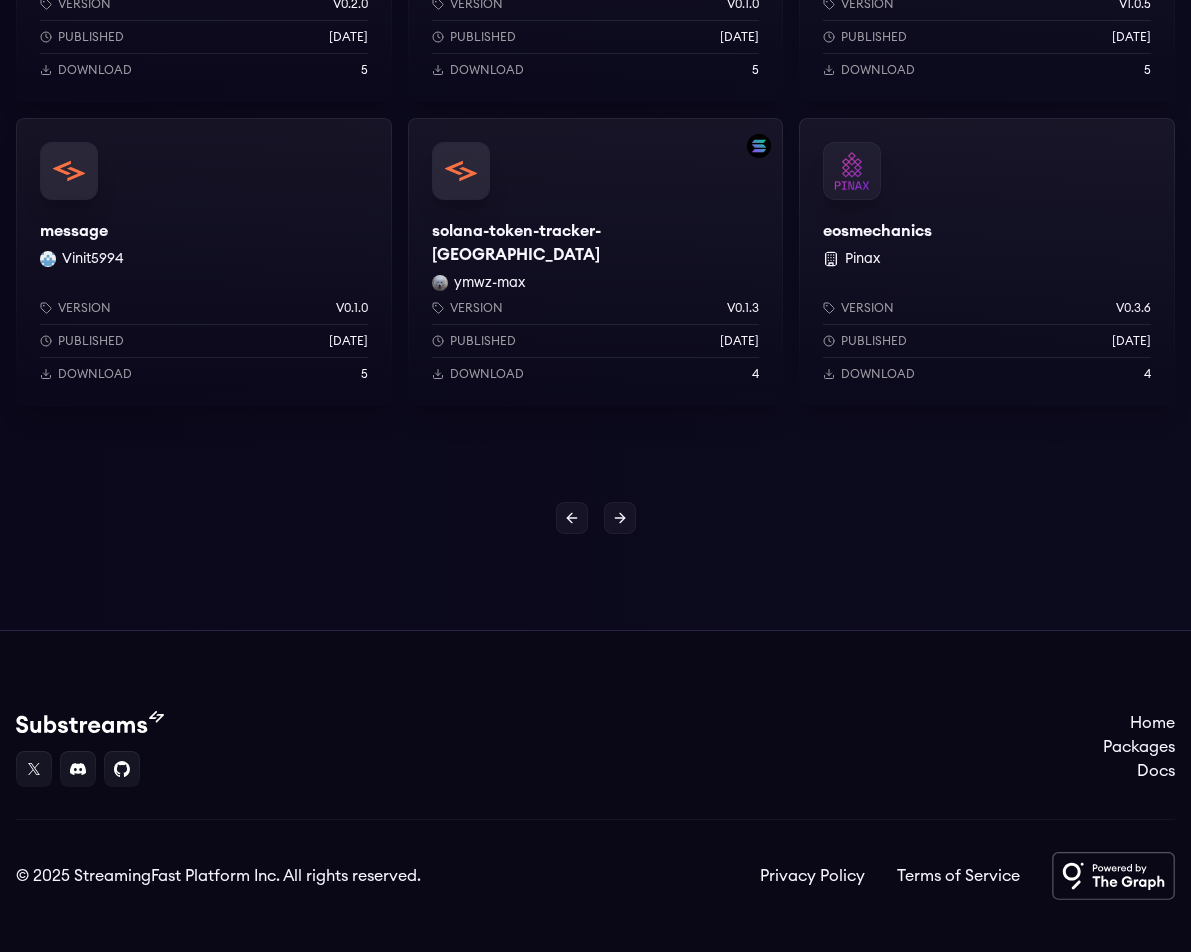 click at bounding box center [620, 518] 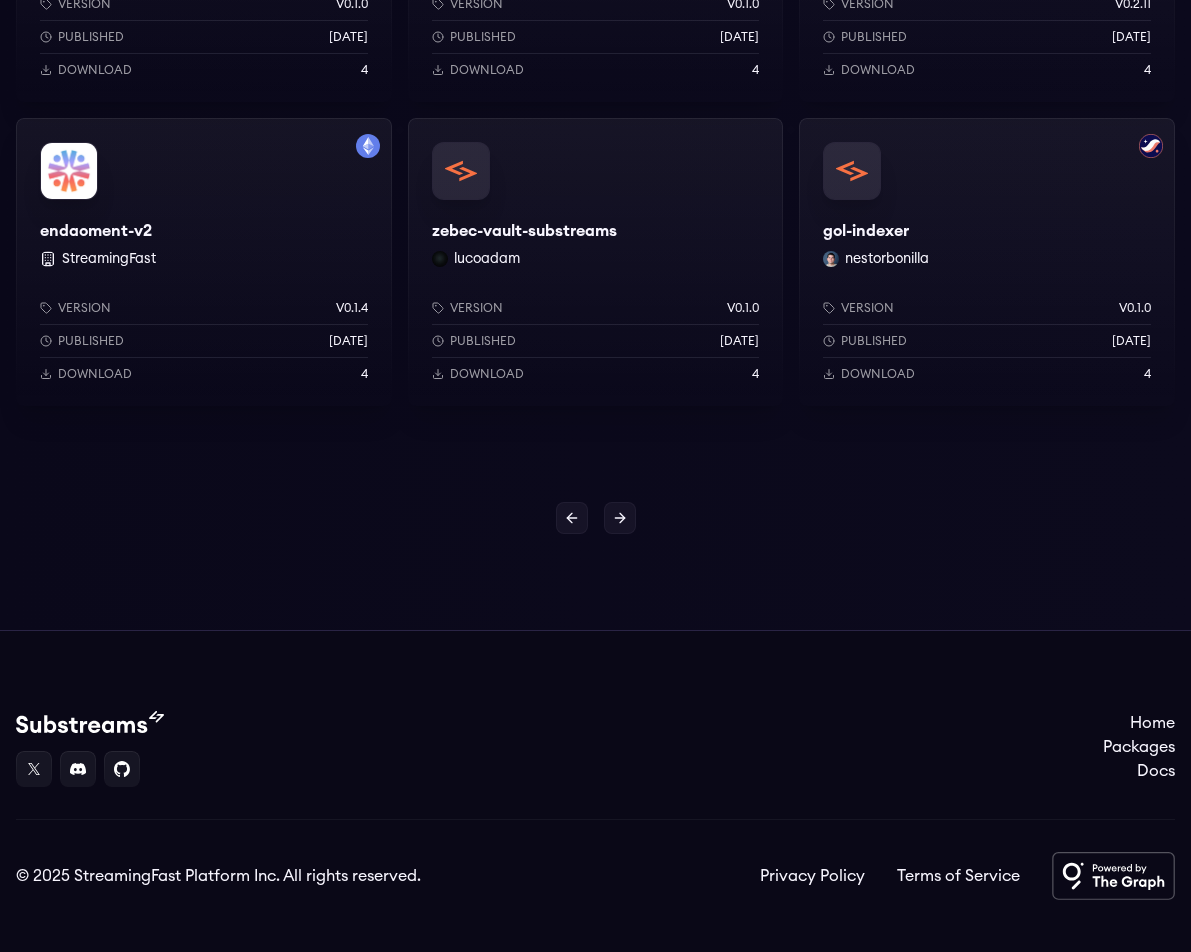 click at bounding box center (620, 518) 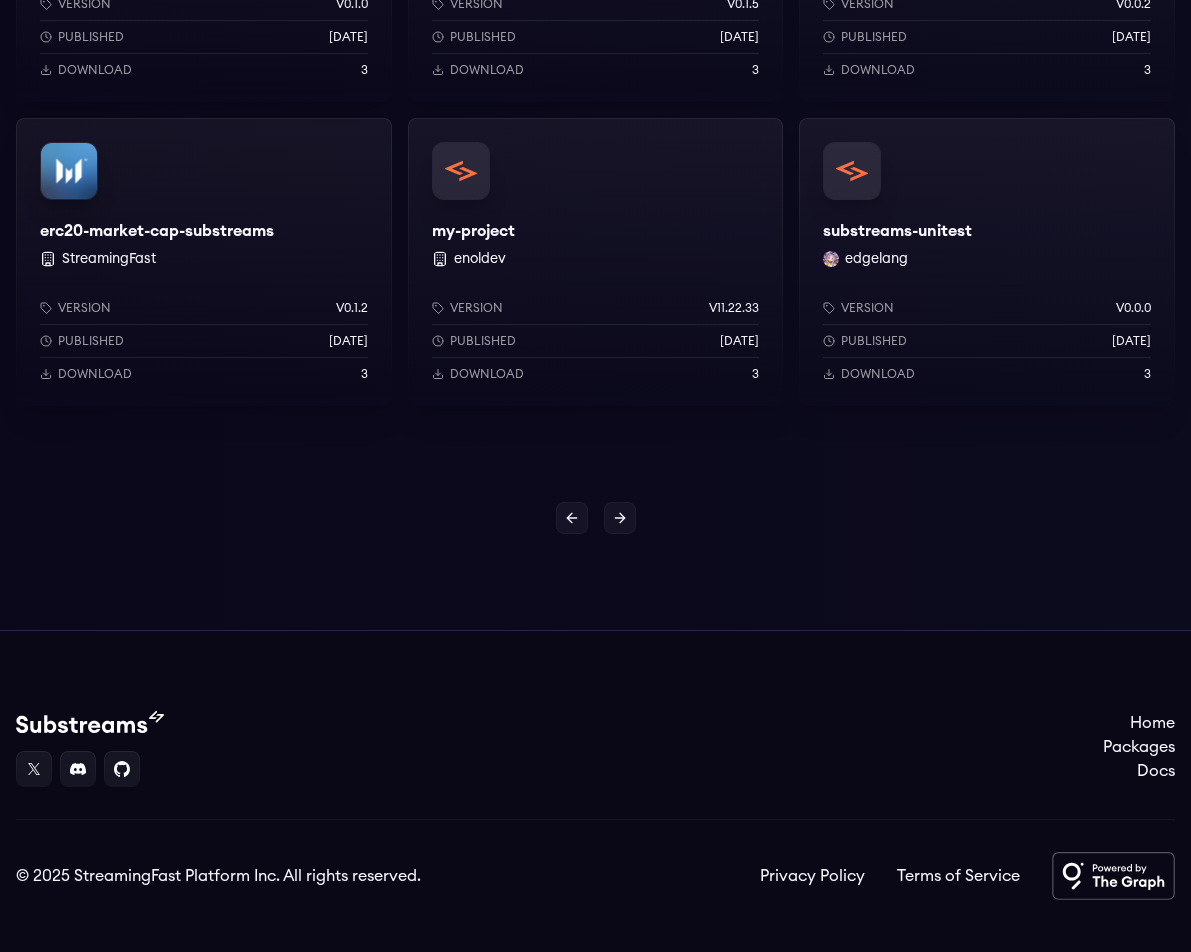 click at bounding box center (620, 518) 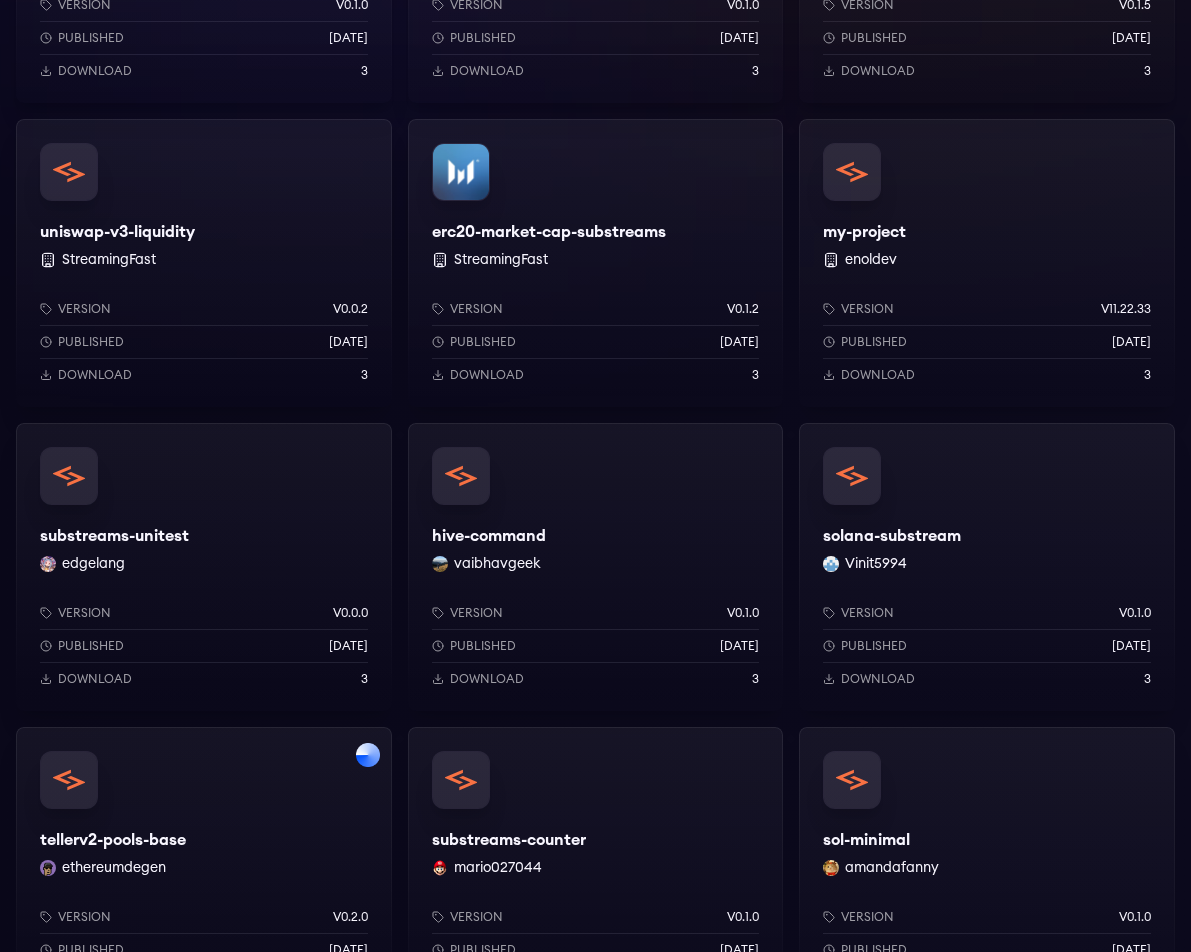 scroll, scrollTop: 0, scrollLeft: 0, axis: both 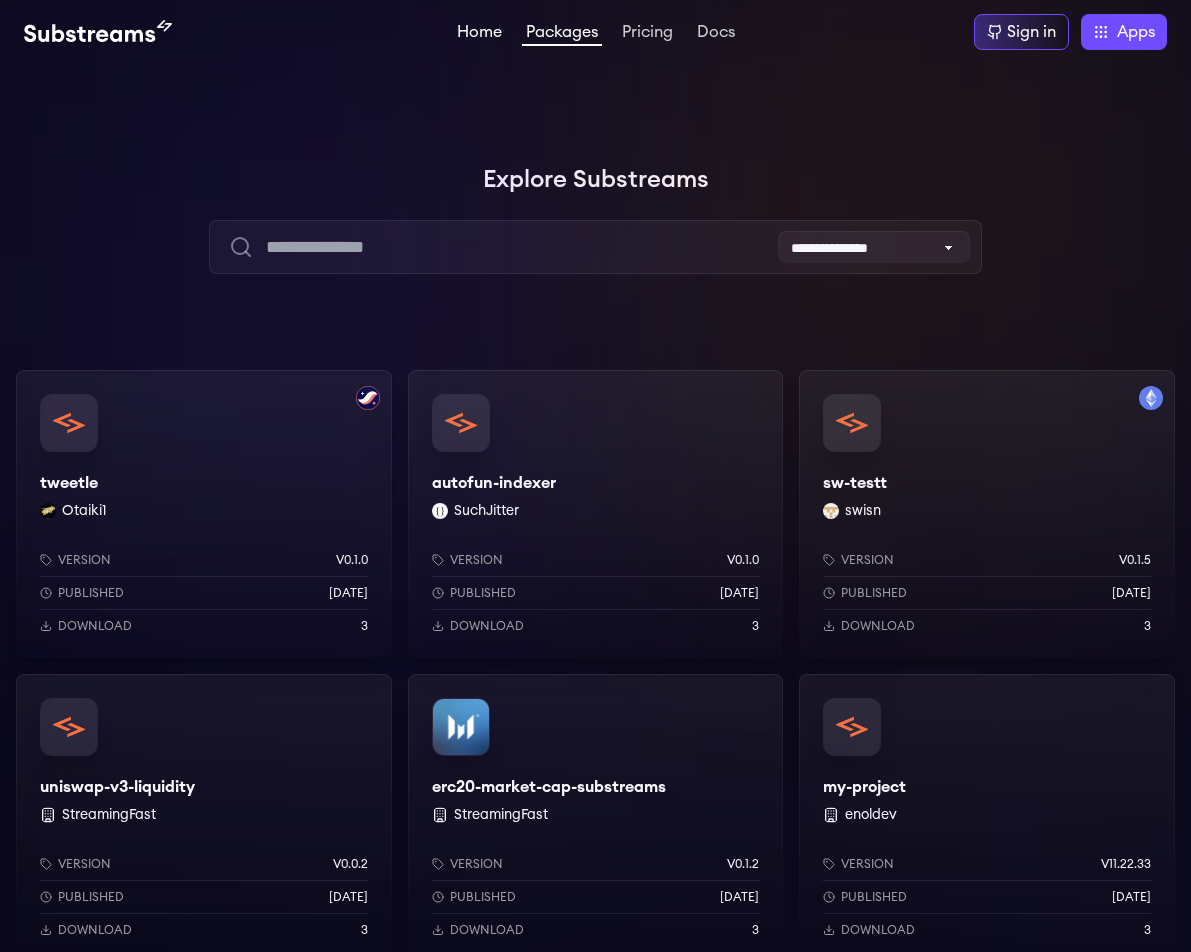 click on "Home" at bounding box center (479, 34) 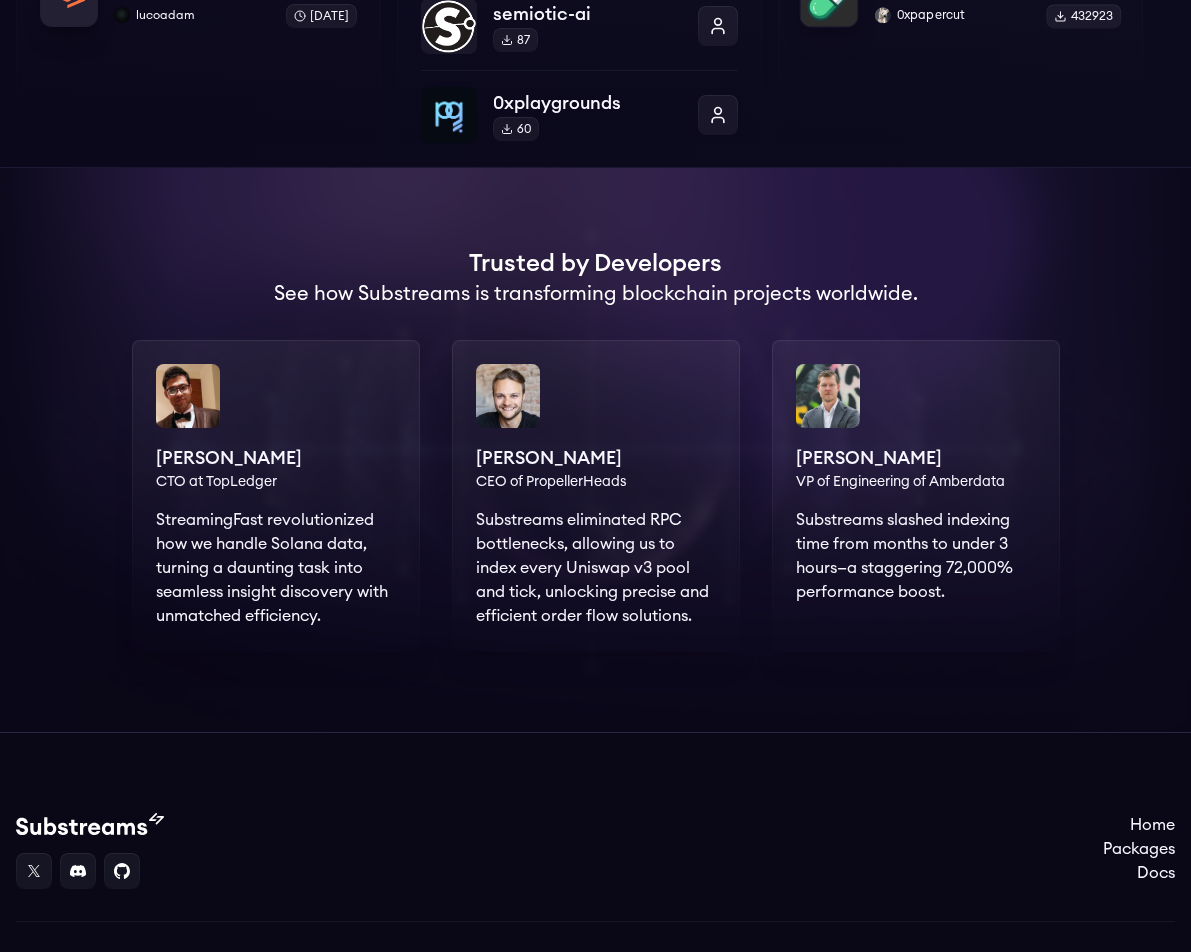 scroll, scrollTop: 1369, scrollLeft: 0, axis: vertical 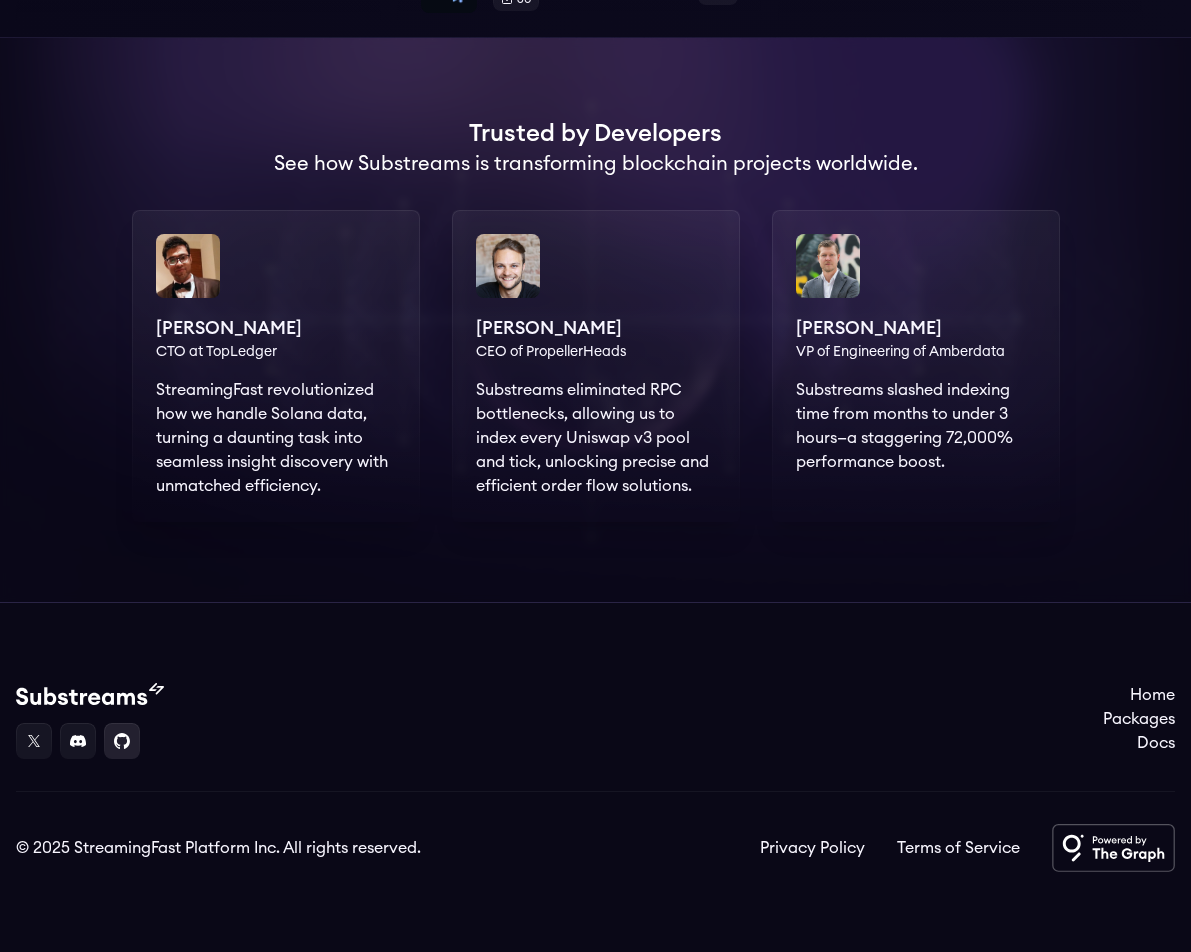 click at bounding box center (122, 741) 